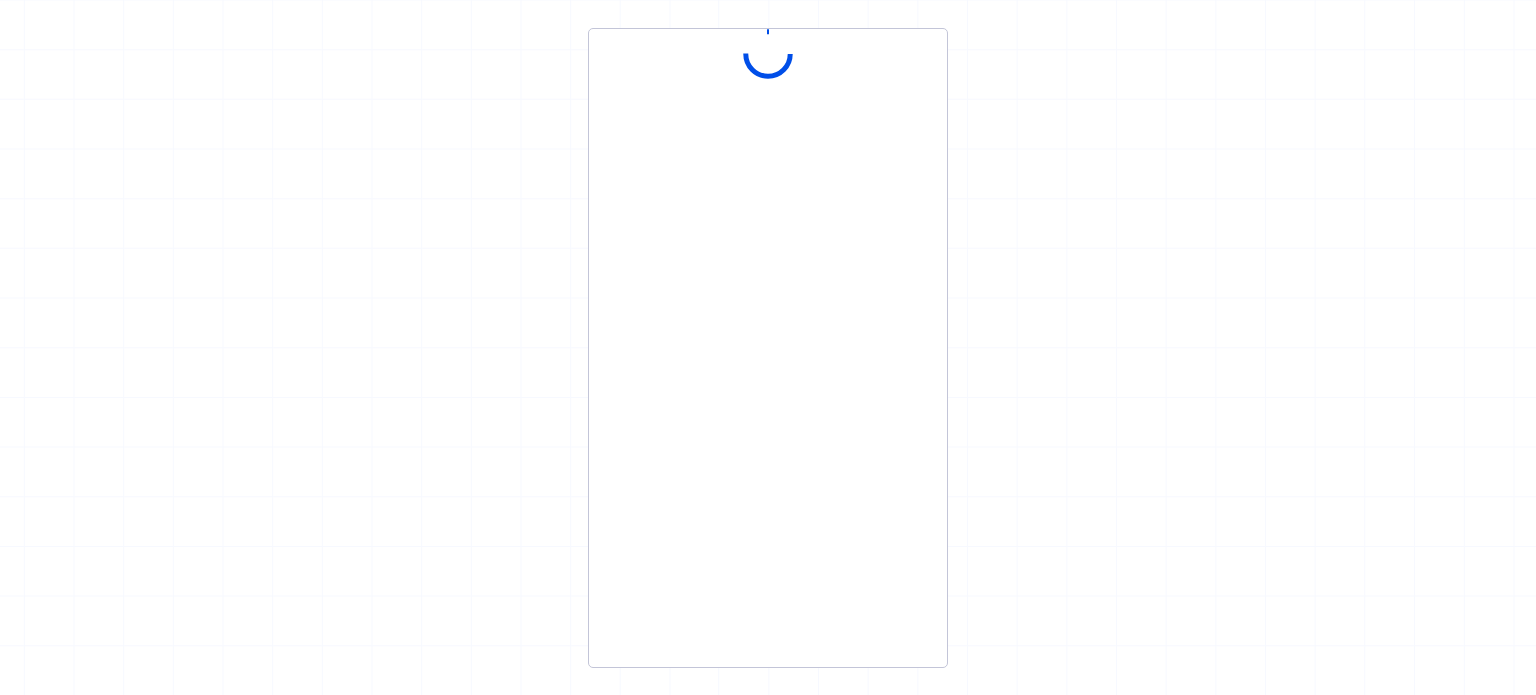 scroll, scrollTop: 0, scrollLeft: 0, axis: both 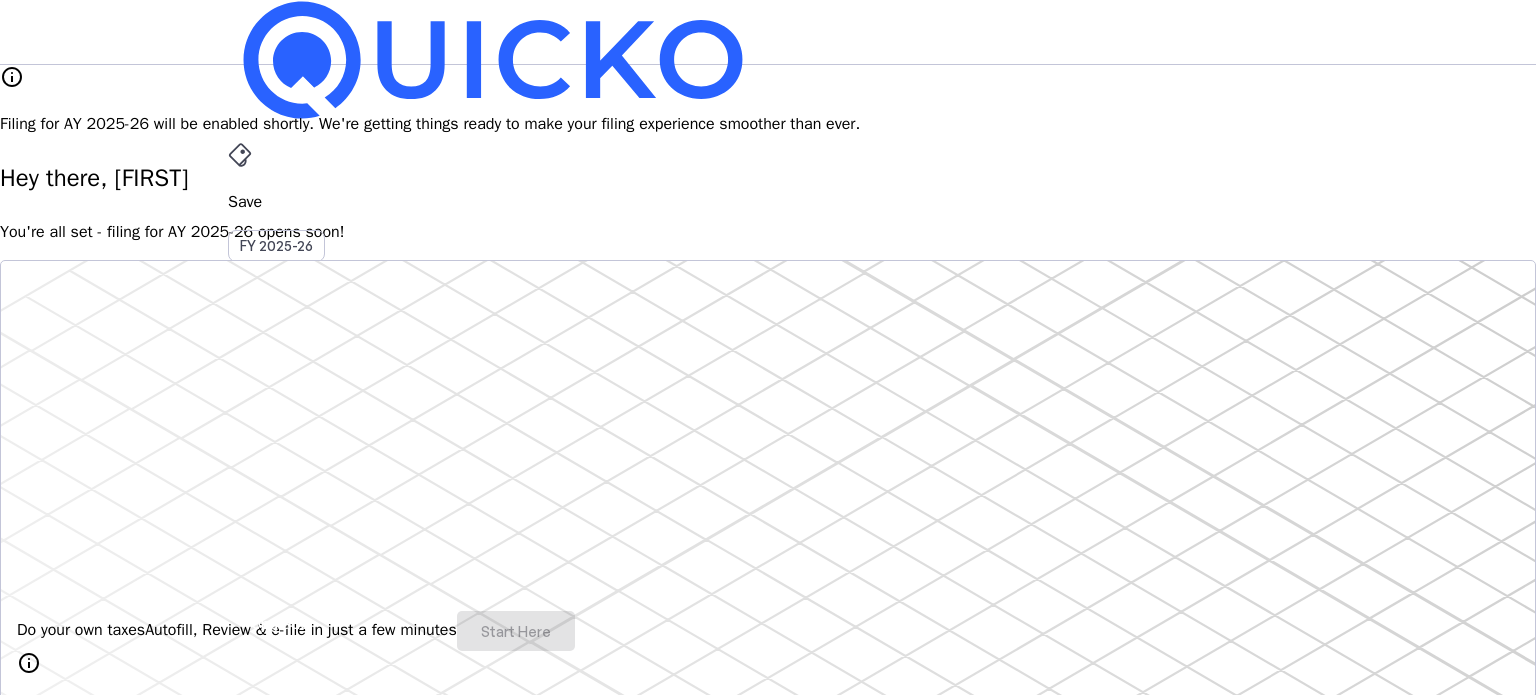 click on "More" at bounding box center (768, 496) 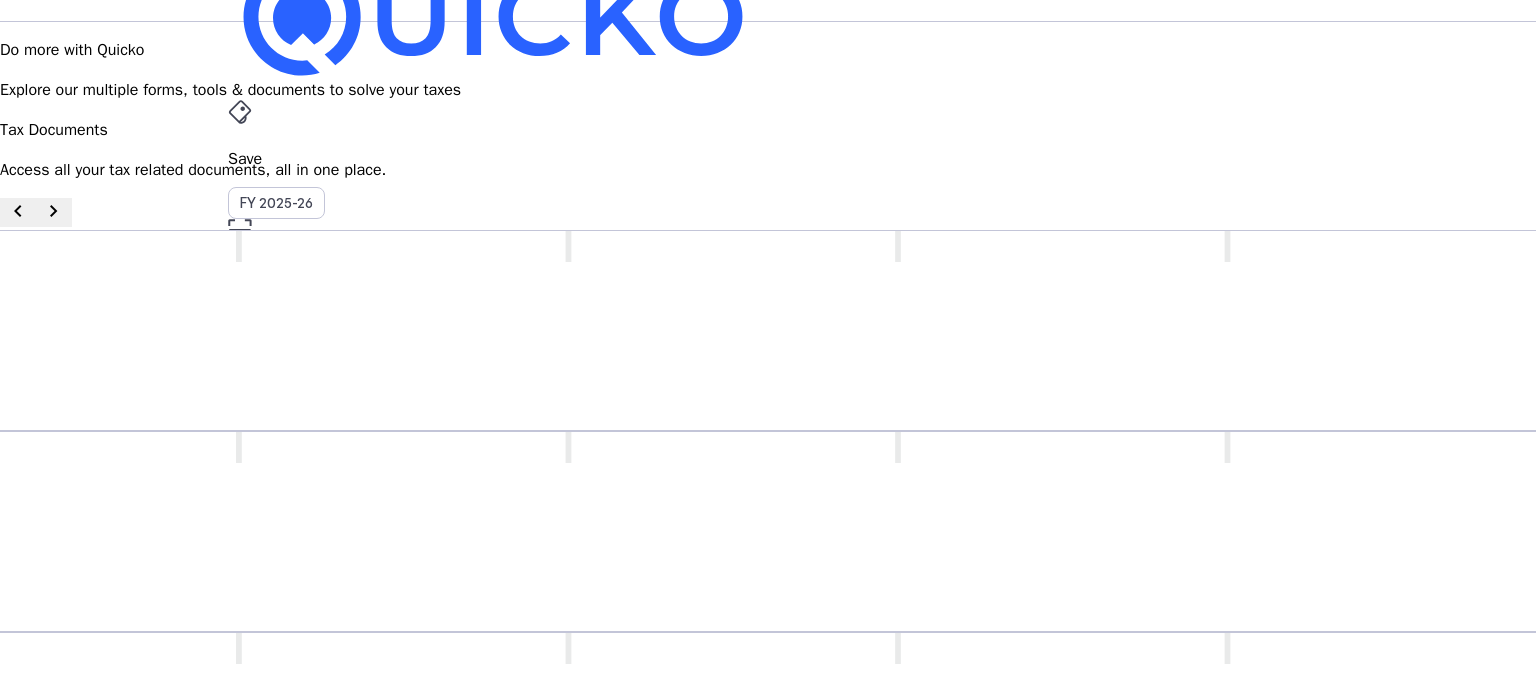 scroll, scrollTop: 0, scrollLeft: 0, axis: both 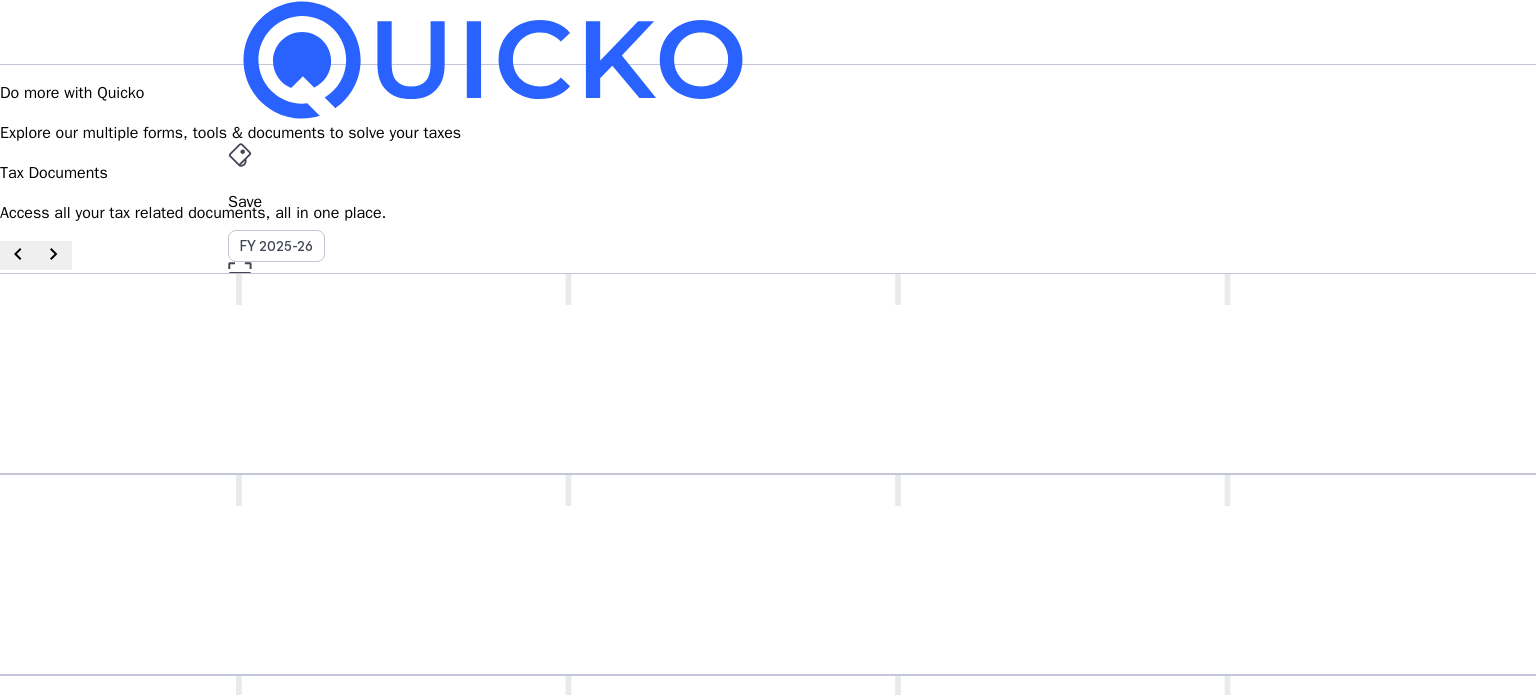 click on "Pay" at bounding box center [768, 202] 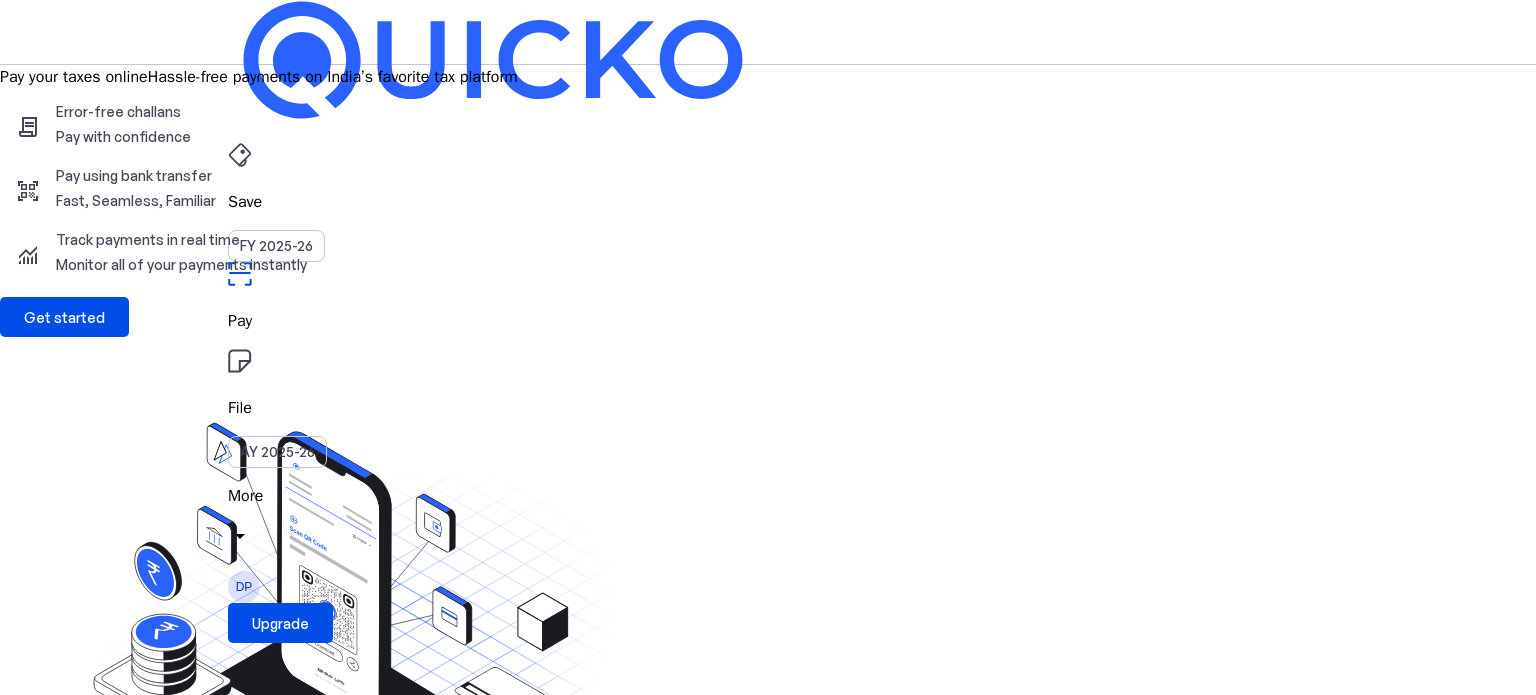 click on "File" at bounding box center (768, 202) 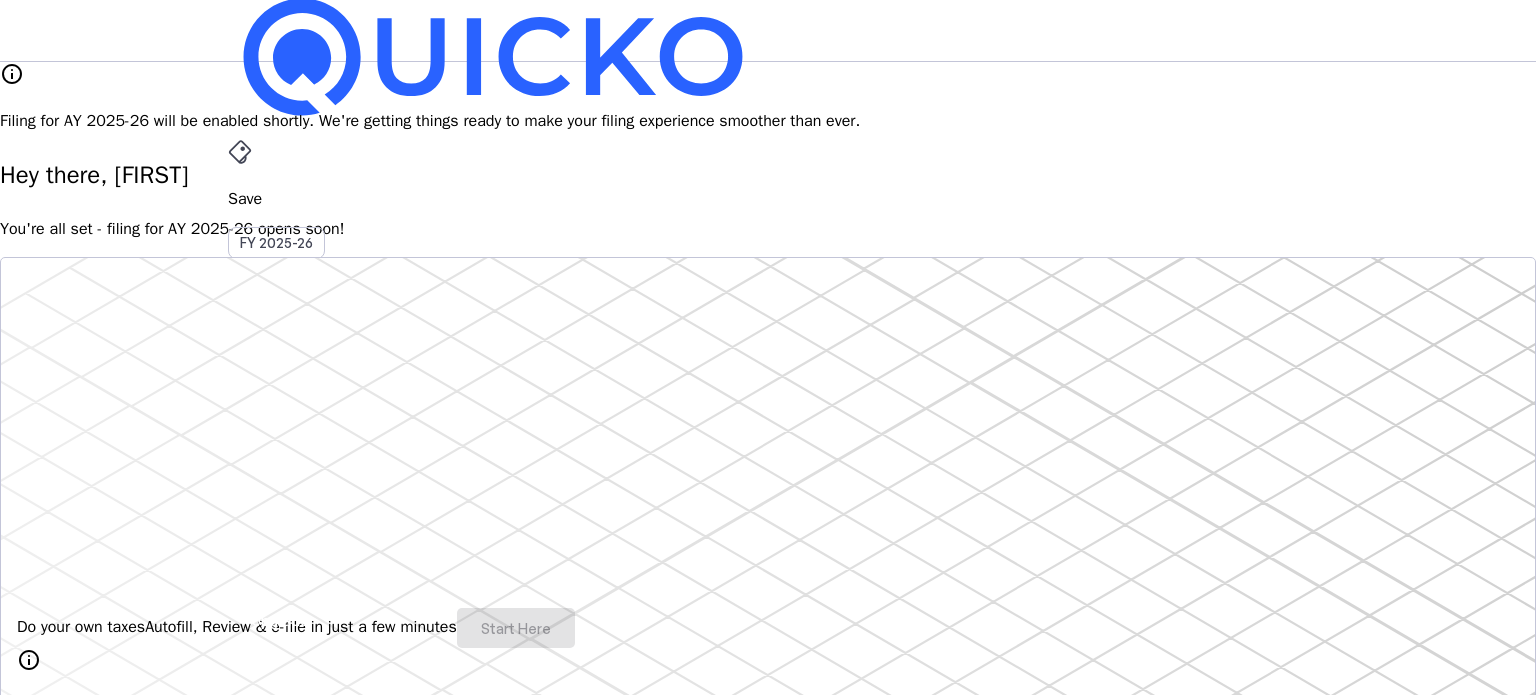 scroll, scrollTop: 0, scrollLeft: 0, axis: both 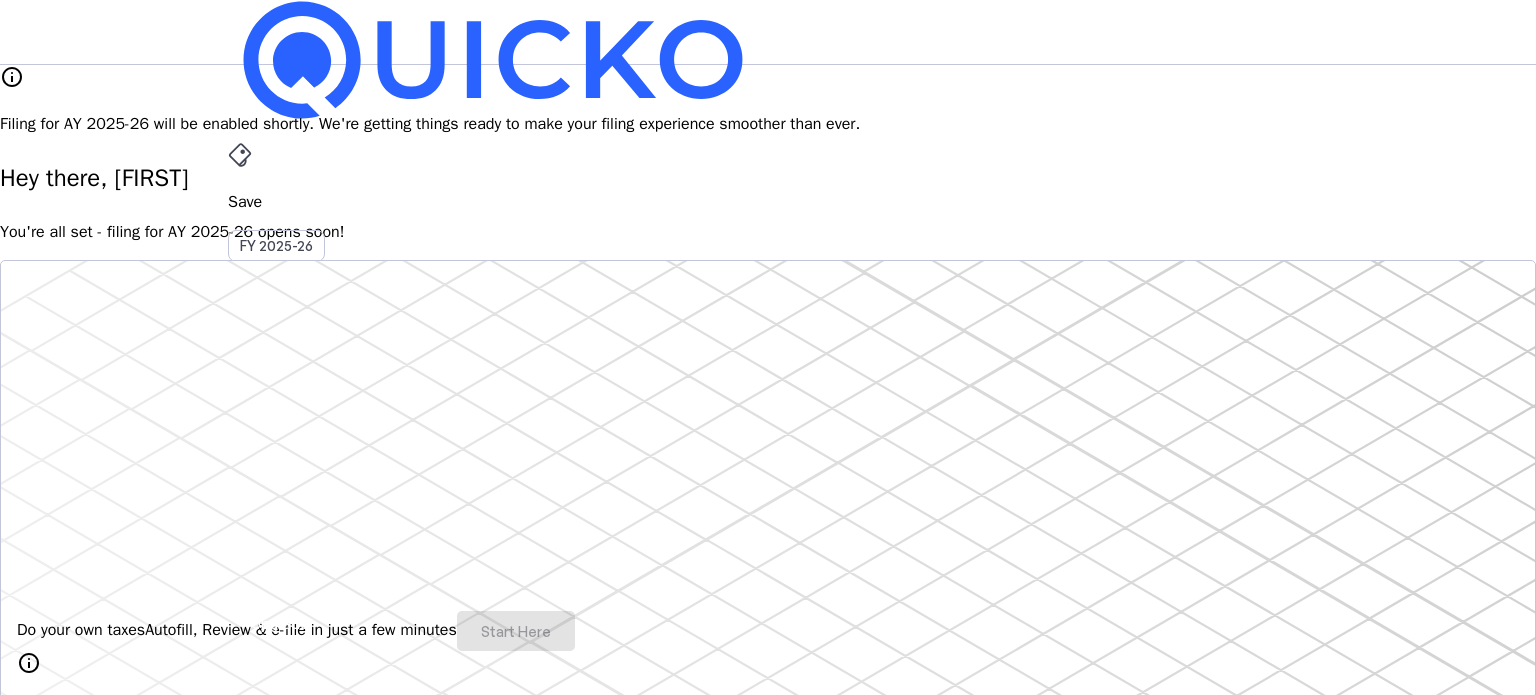 click on "More" at bounding box center [768, 496] 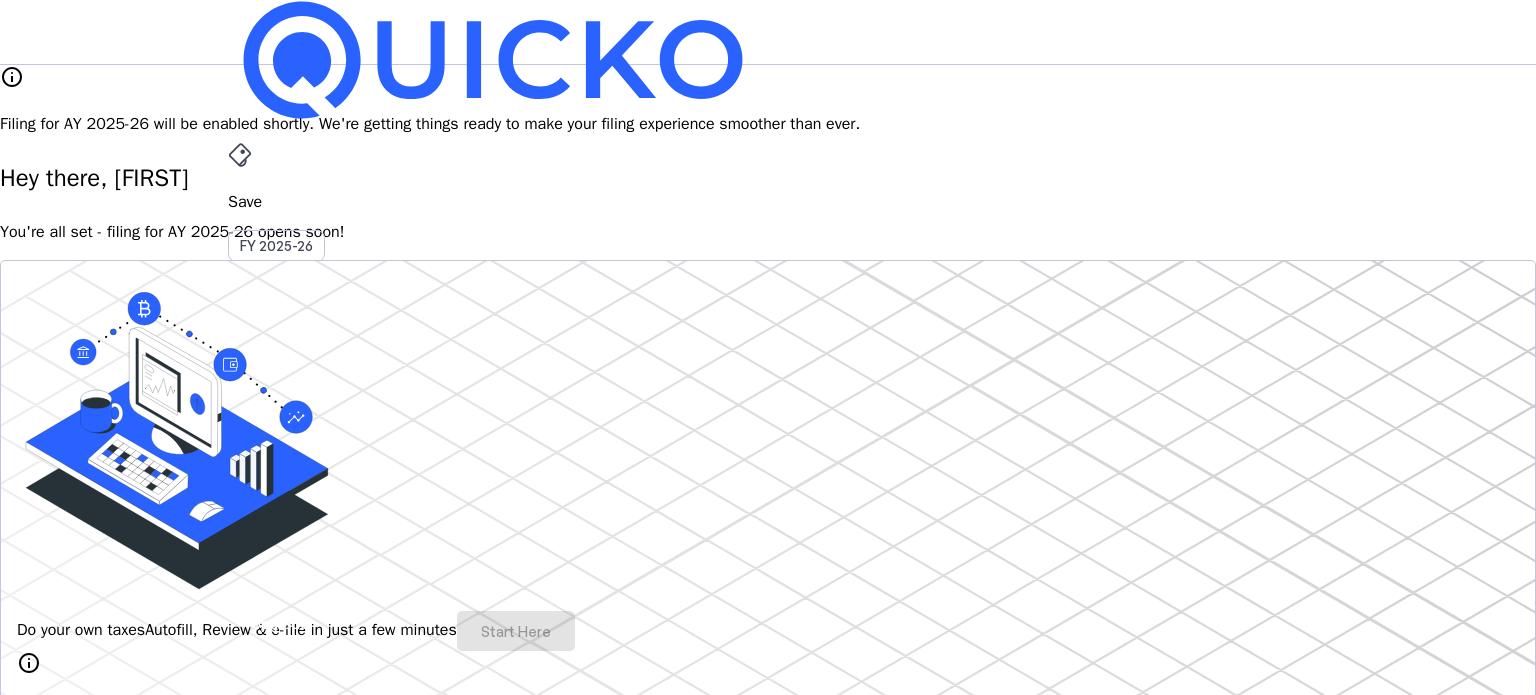 click at bounding box center [768, 3356] 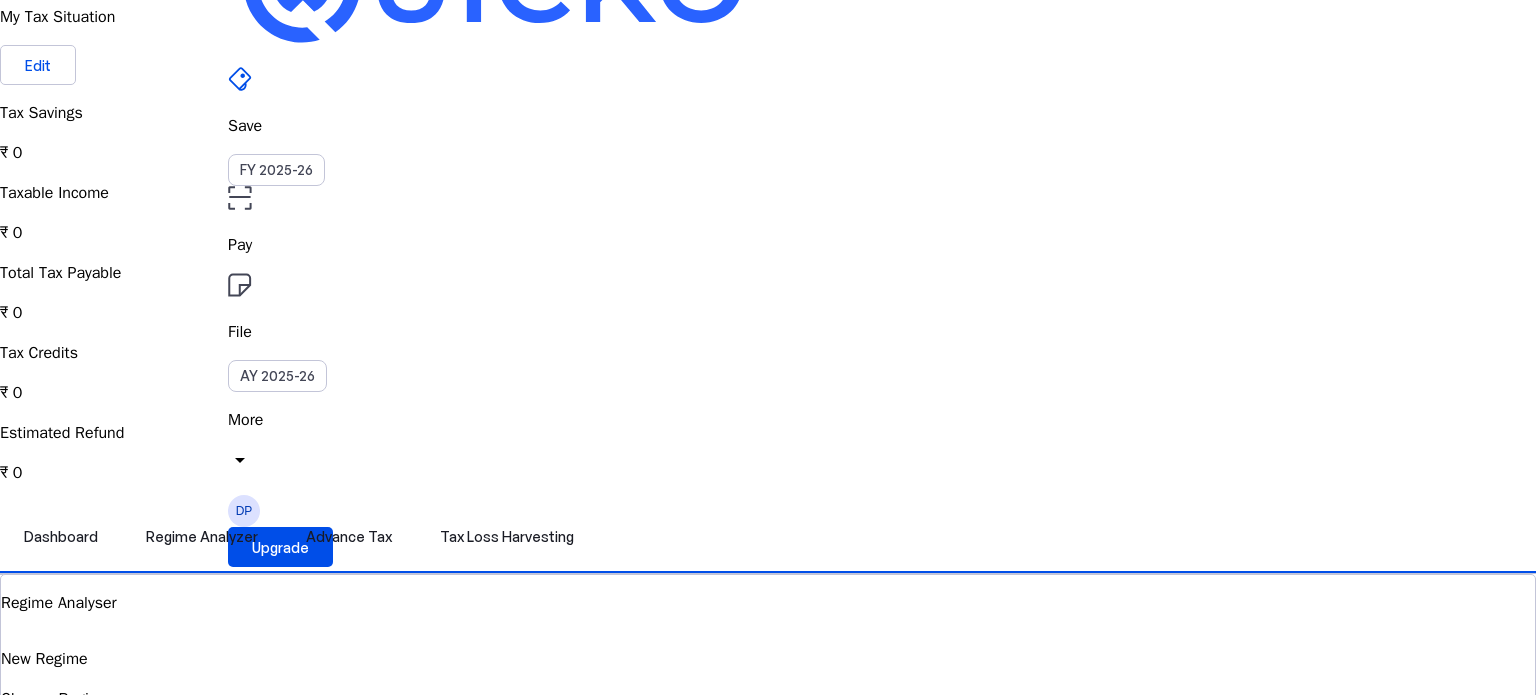 scroll, scrollTop: 0, scrollLeft: 0, axis: both 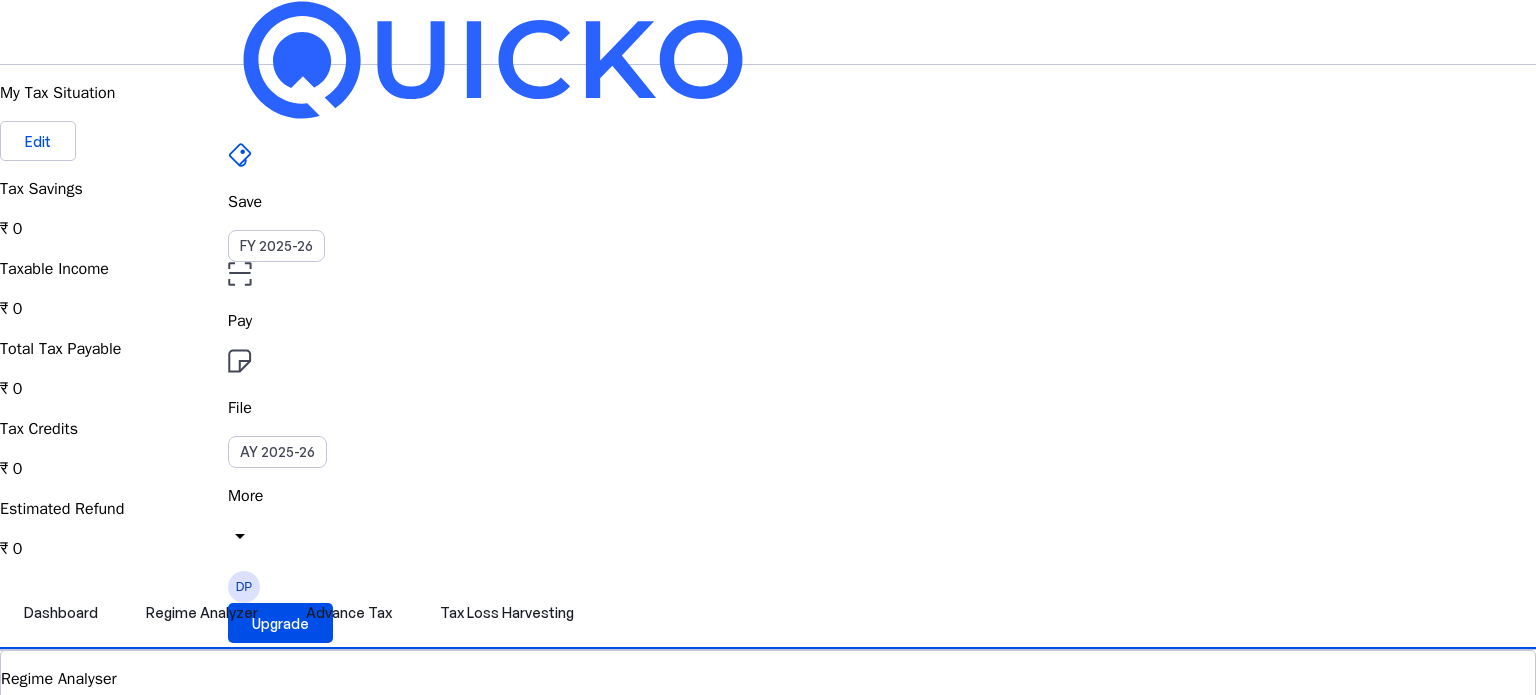 click on "Save FY 2025-26  Pay   File AY 2025-26  More  arrow_drop_down  DP   Upgrade" at bounding box center [768, 32] 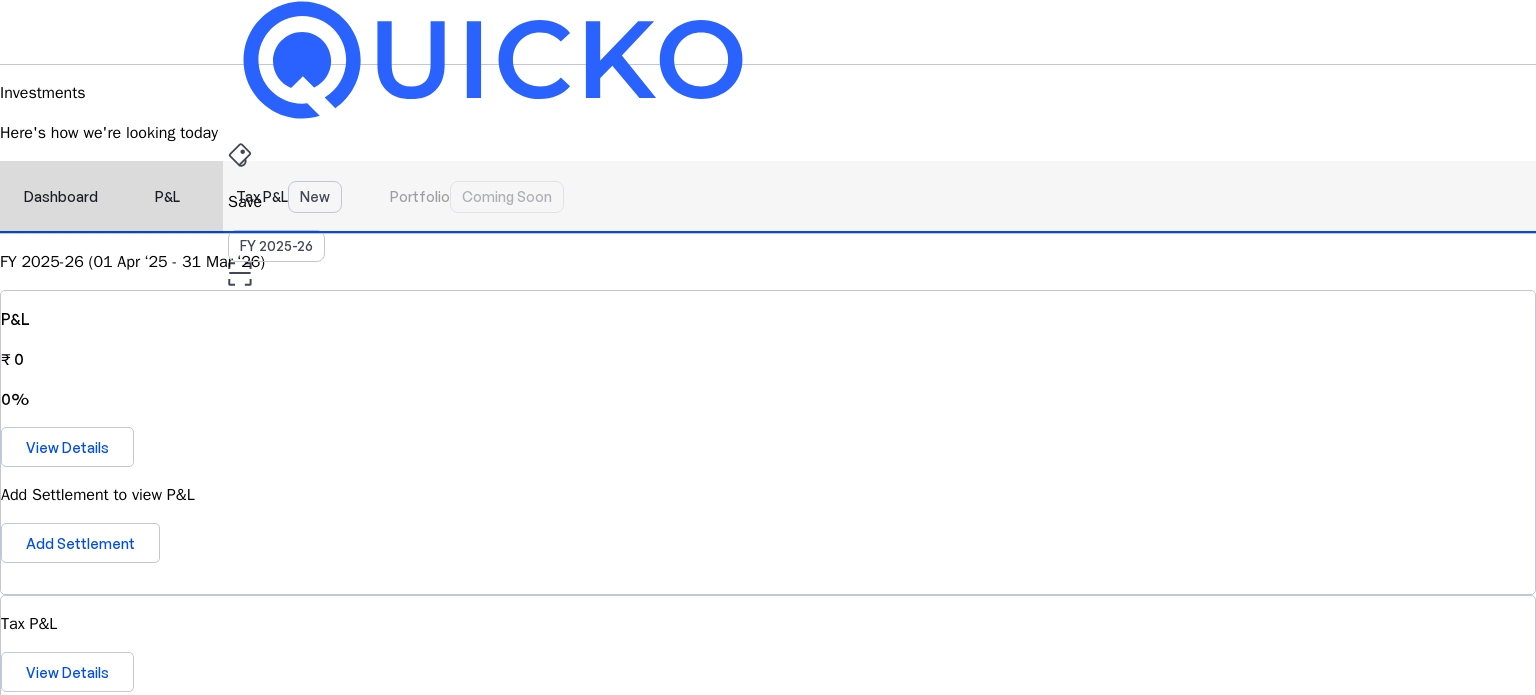 click on "Tax P&L  New" at bounding box center [289, 197] 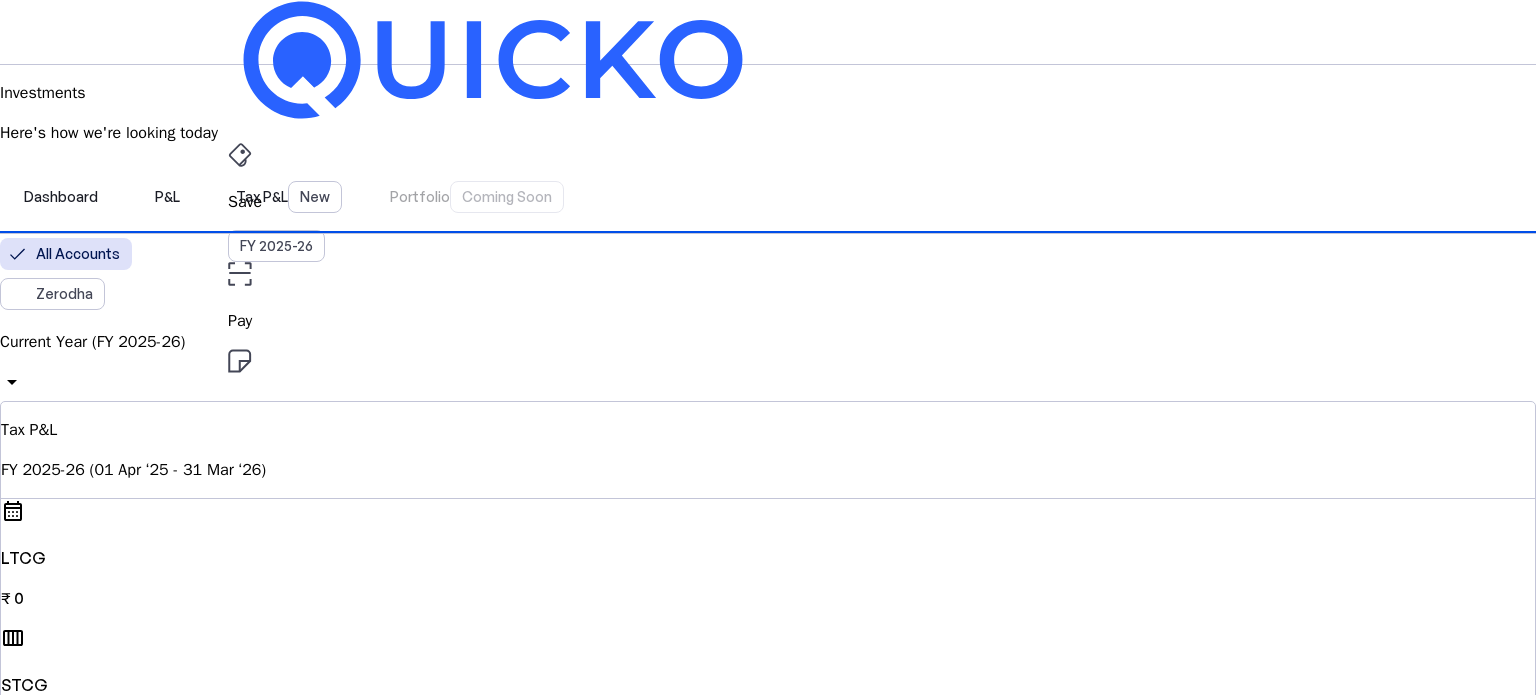 click on "Current Year (FY 2025-26)" at bounding box center [768, 342] 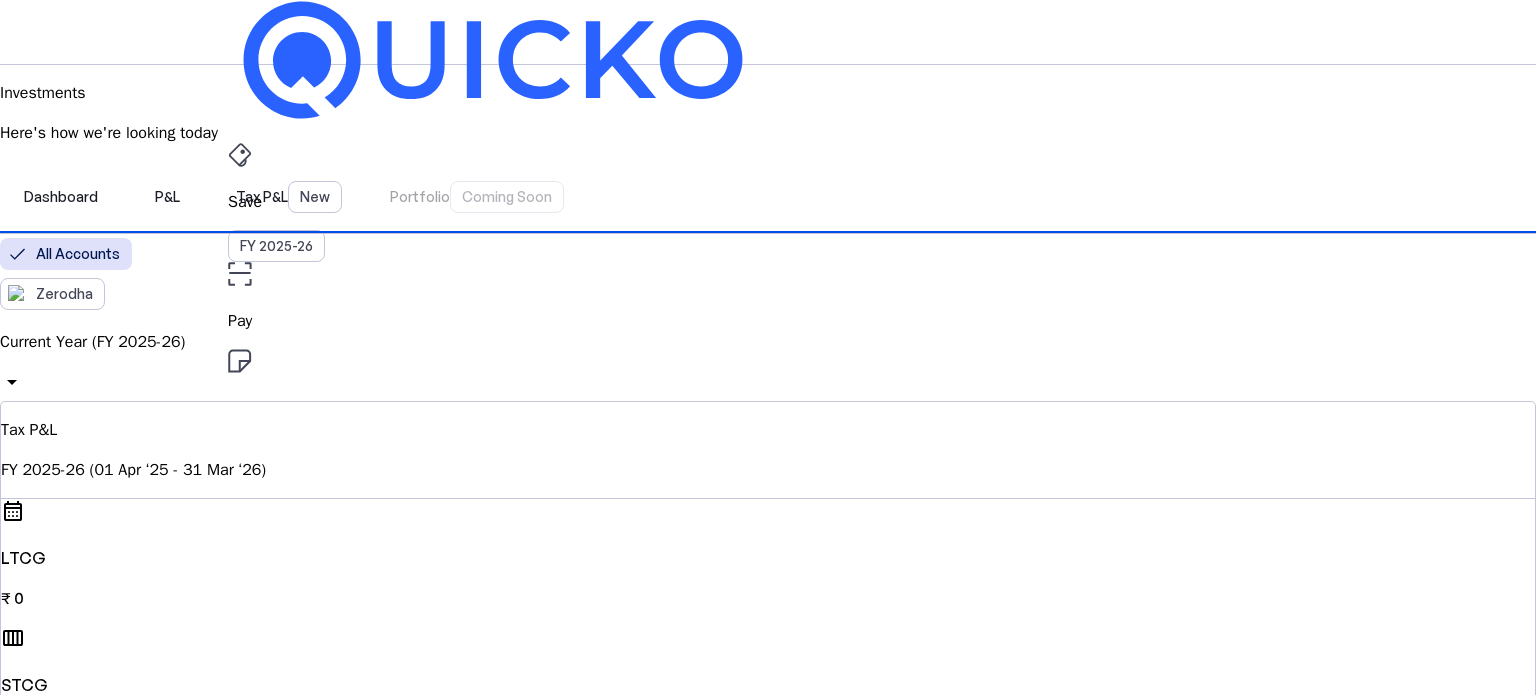 click on "Previous Year (FY 2024-25)" at bounding box center (140, 2826) 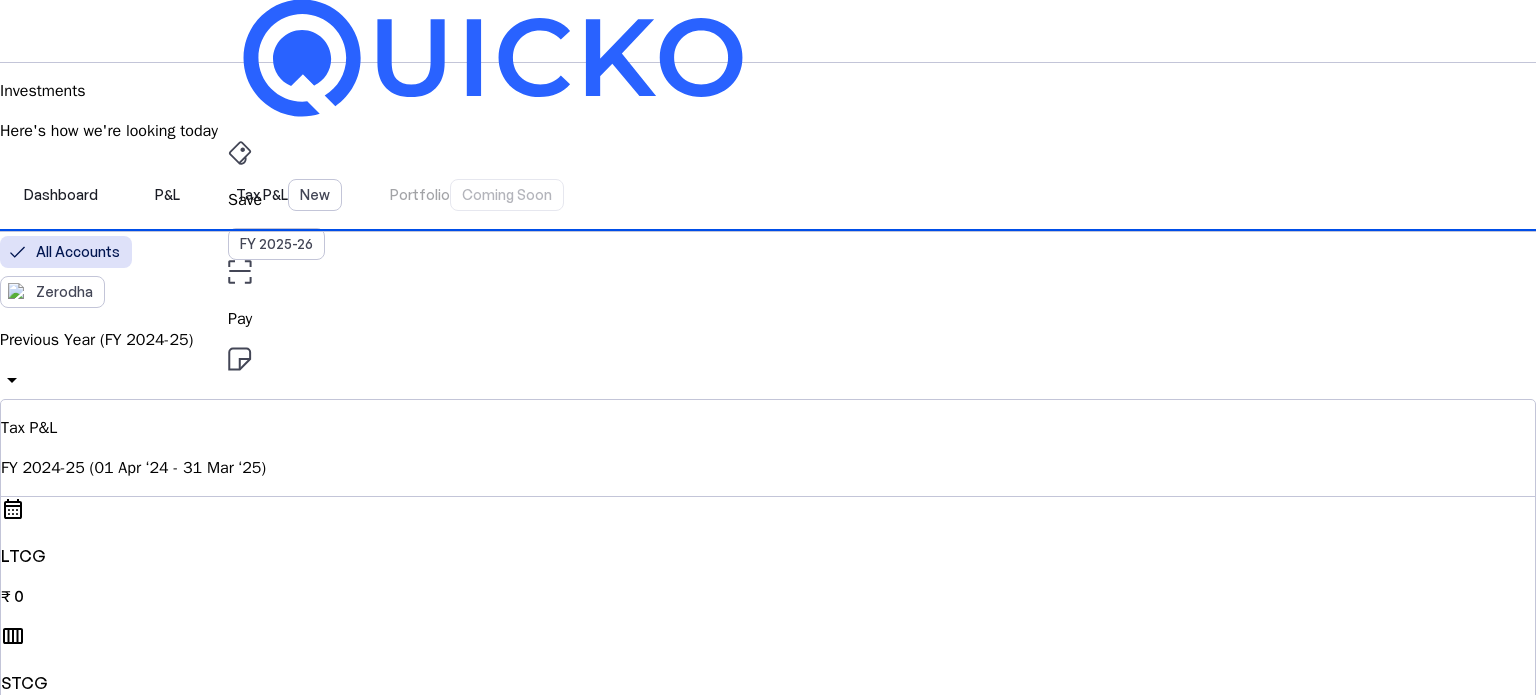 scroll, scrollTop: 0, scrollLeft: 0, axis: both 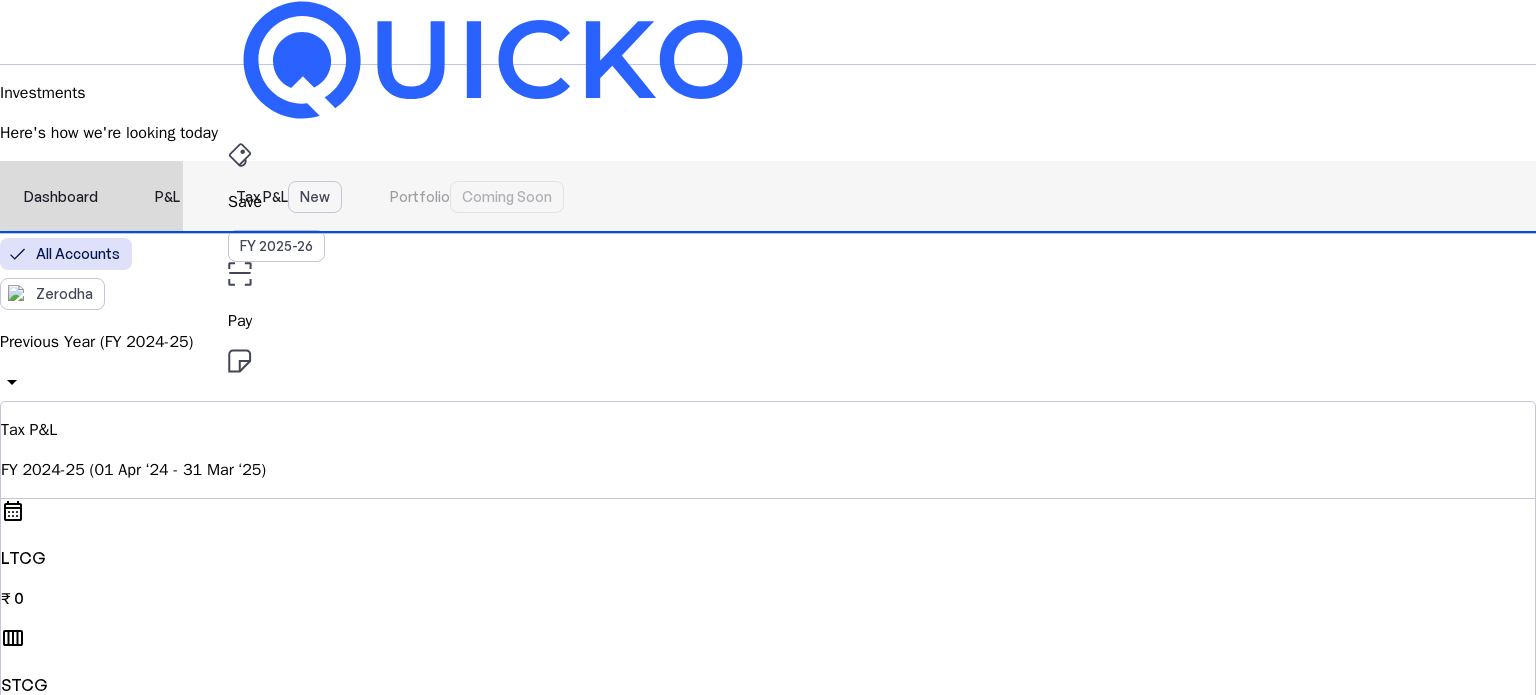 click on "Dashboard" at bounding box center (61, 197) 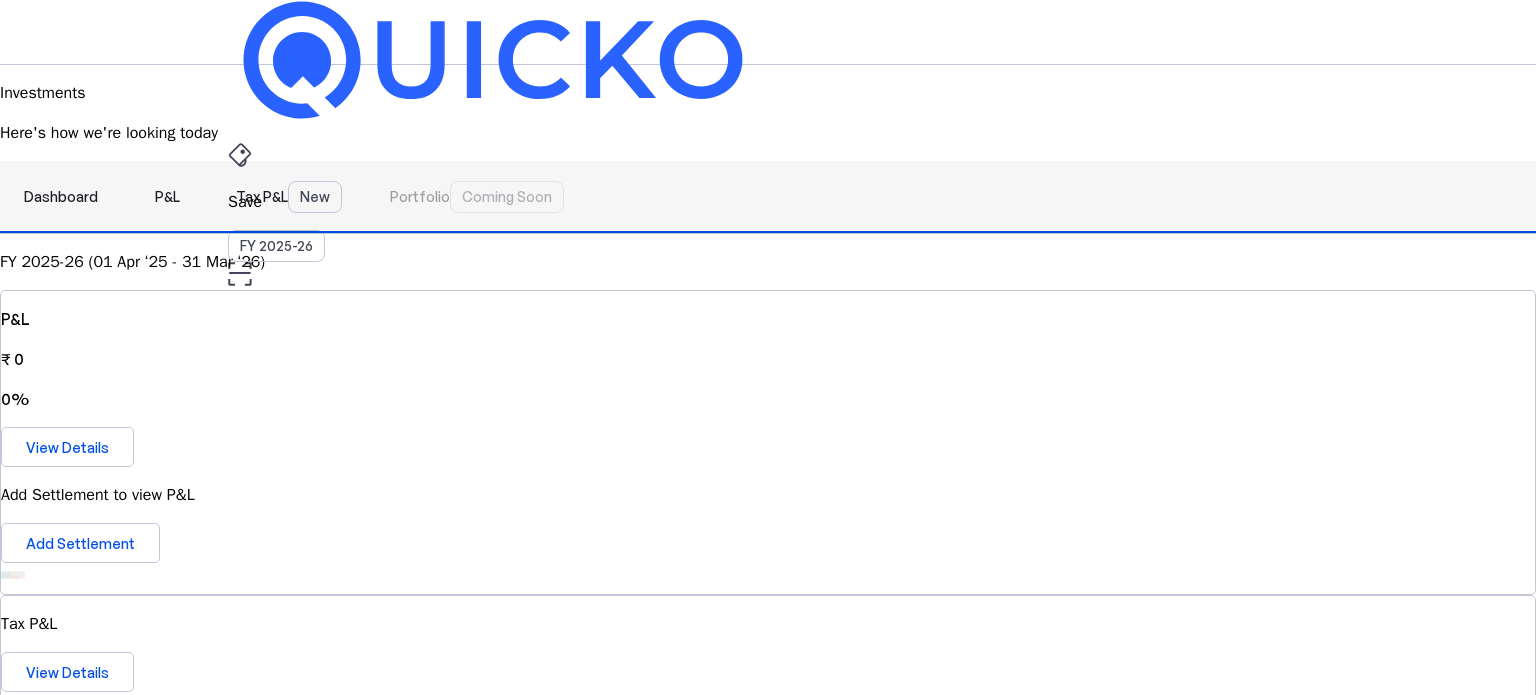 click on "P&L" at bounding box center (167, 197) 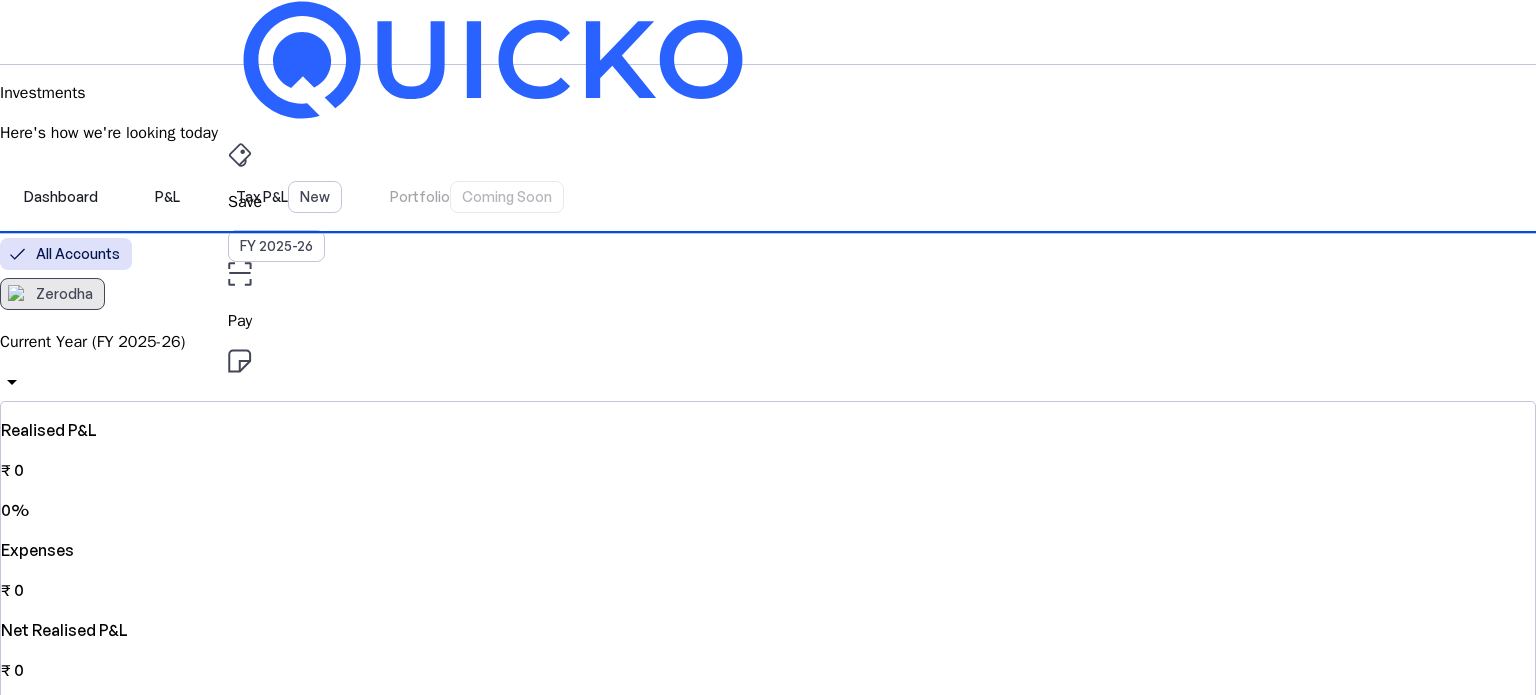 click on "Zerodha" at bounding box center (64, 294) 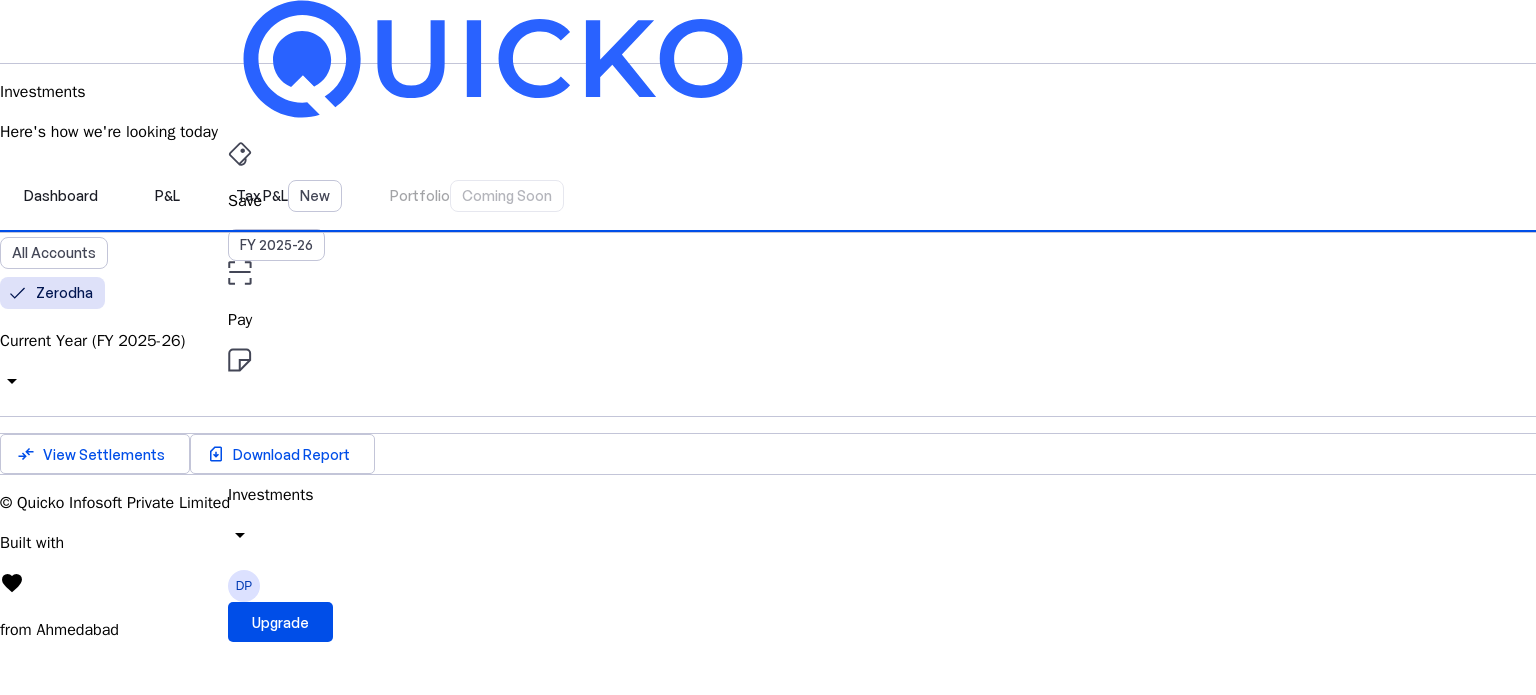 scroll, scrollTop: 0, scrollLeft: 0, axis: both 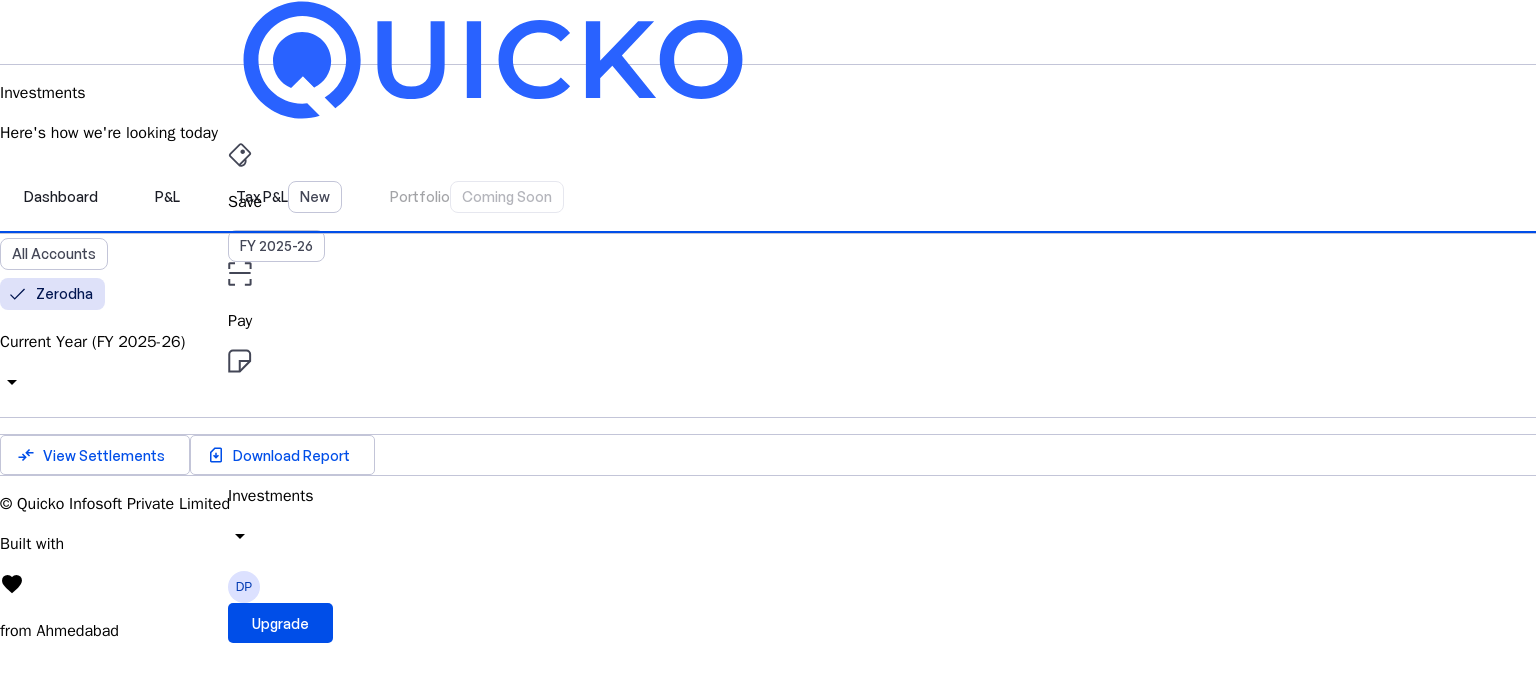 click on "Current Year (FY 2025-26)" at bounding box center [768, 342] 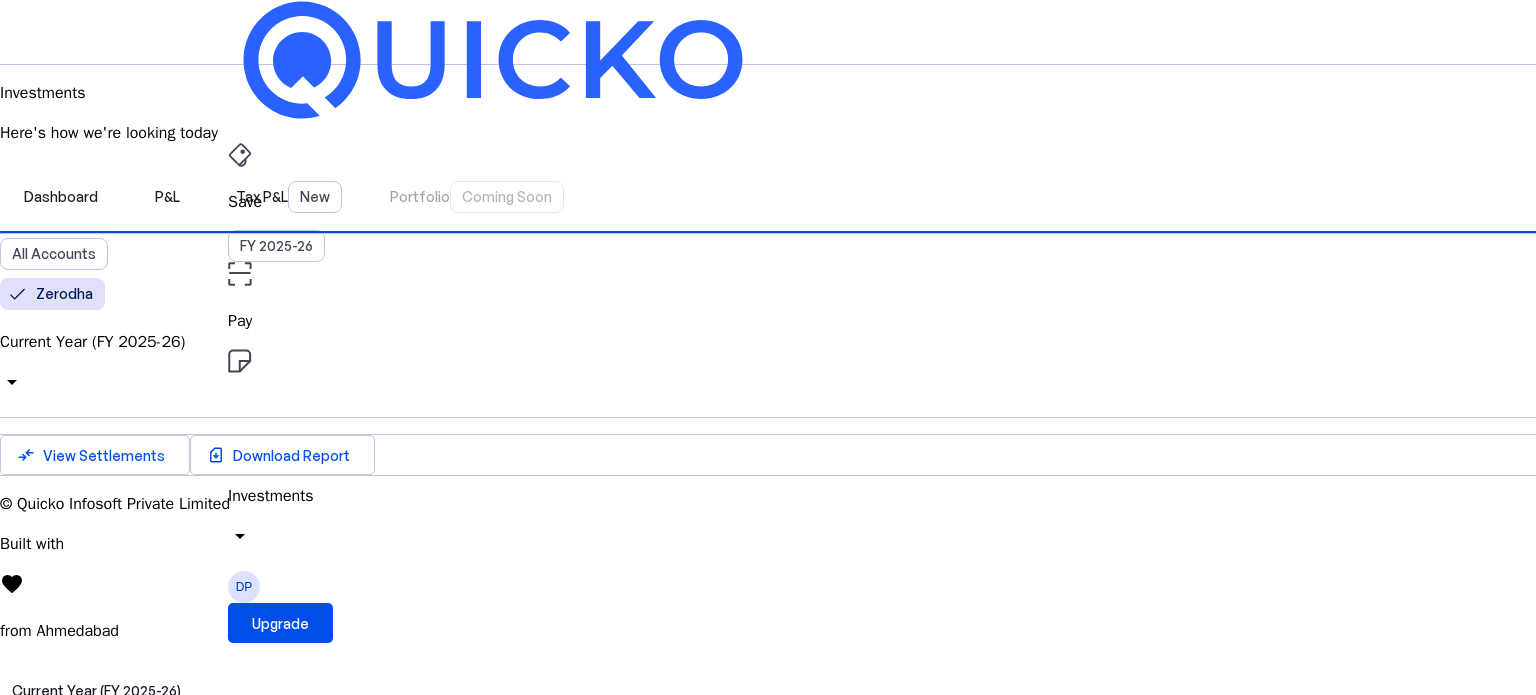 click at bounding box center [768, 659] 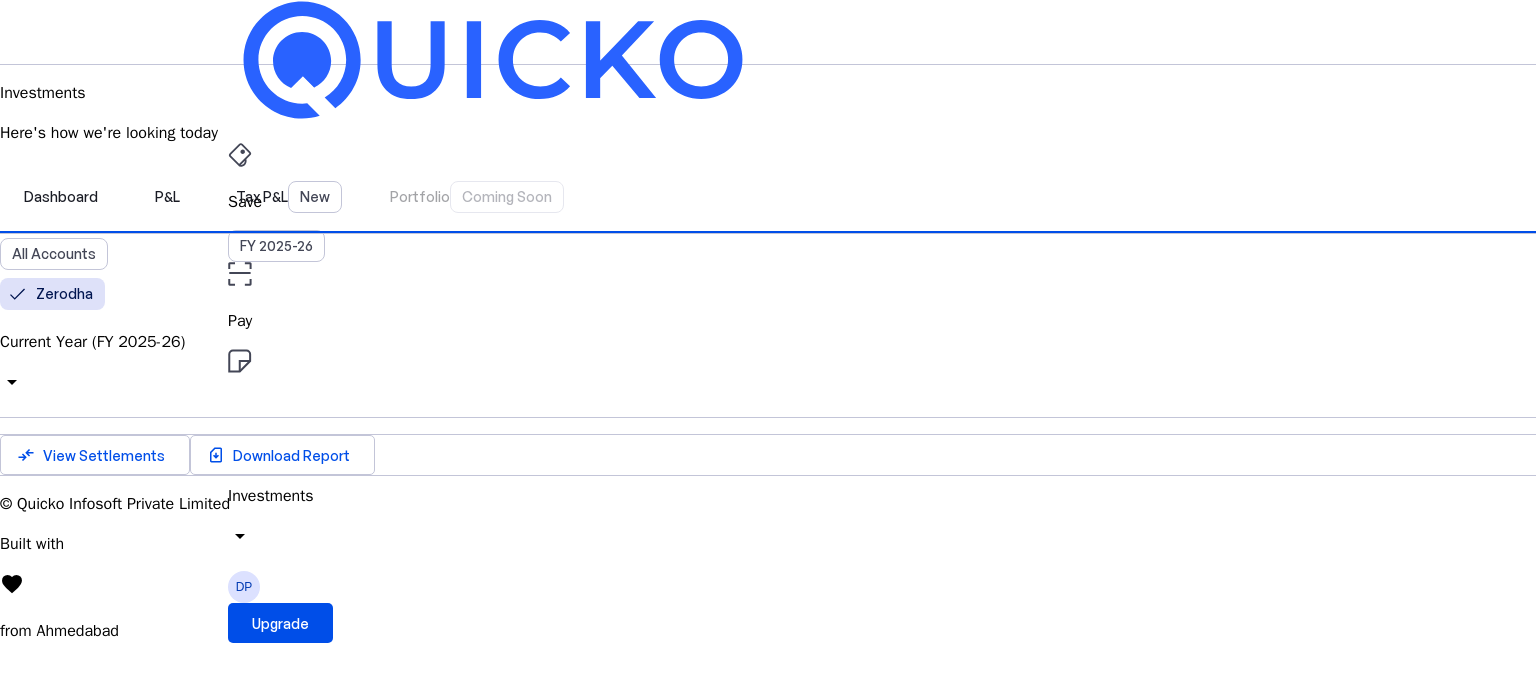 click on "arrow_drop_down" at bounding box center (12, 382) 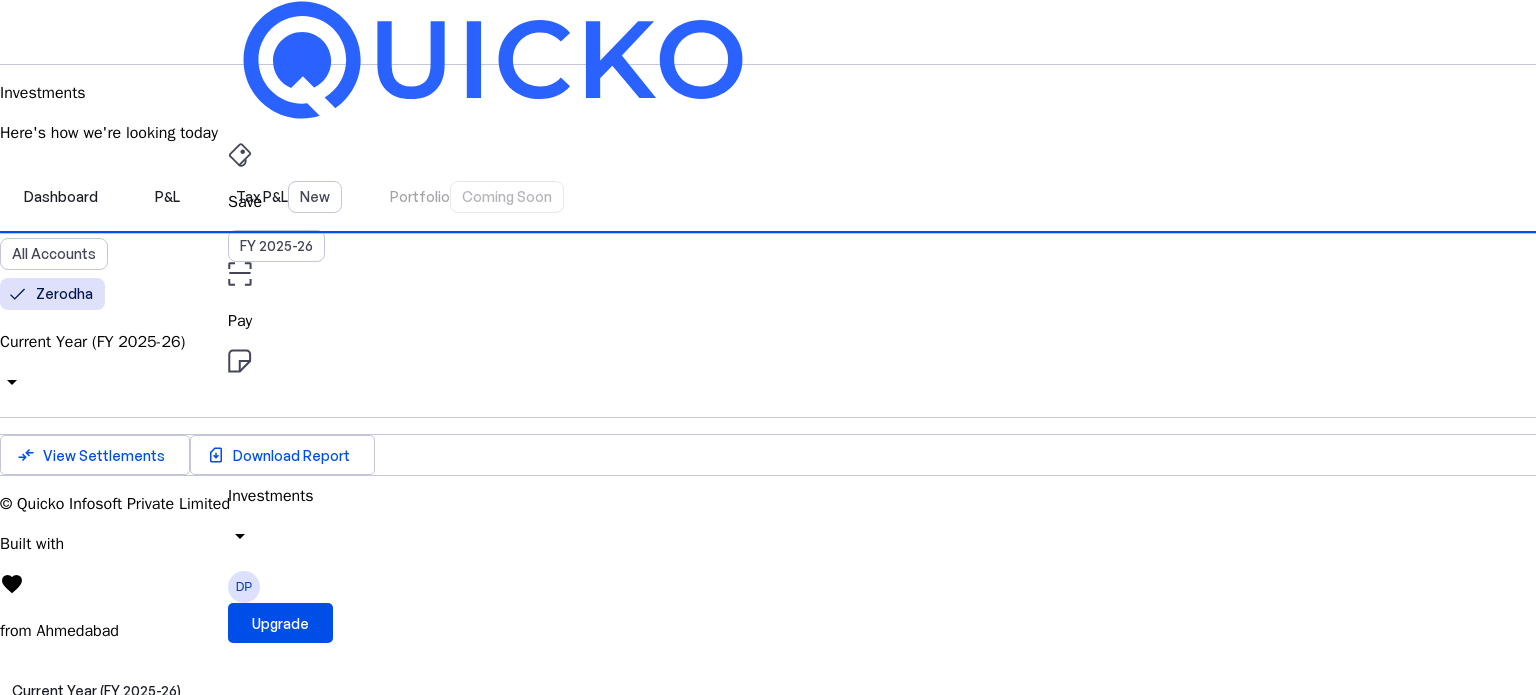click at bounding box center [768, 659] 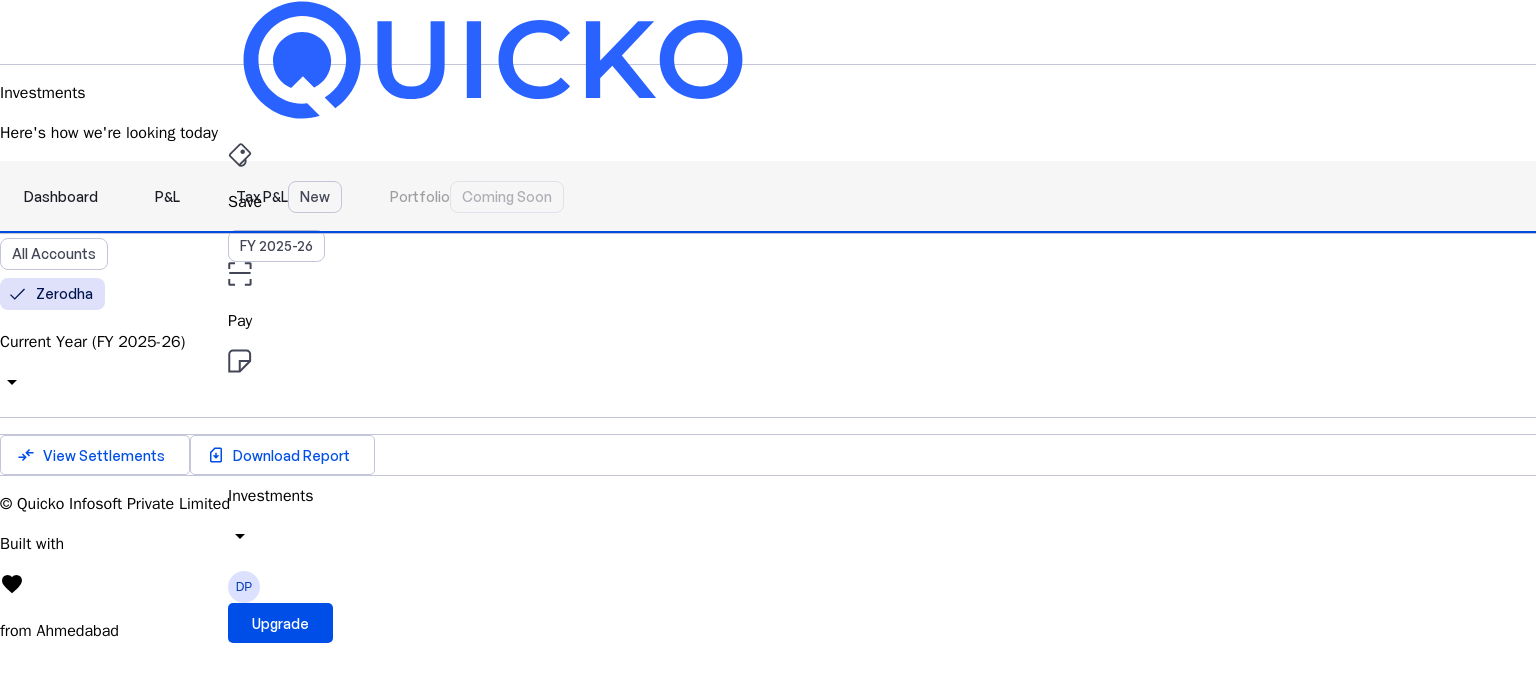 click on "Tax P&L  New" at bounding box center [289, 197] 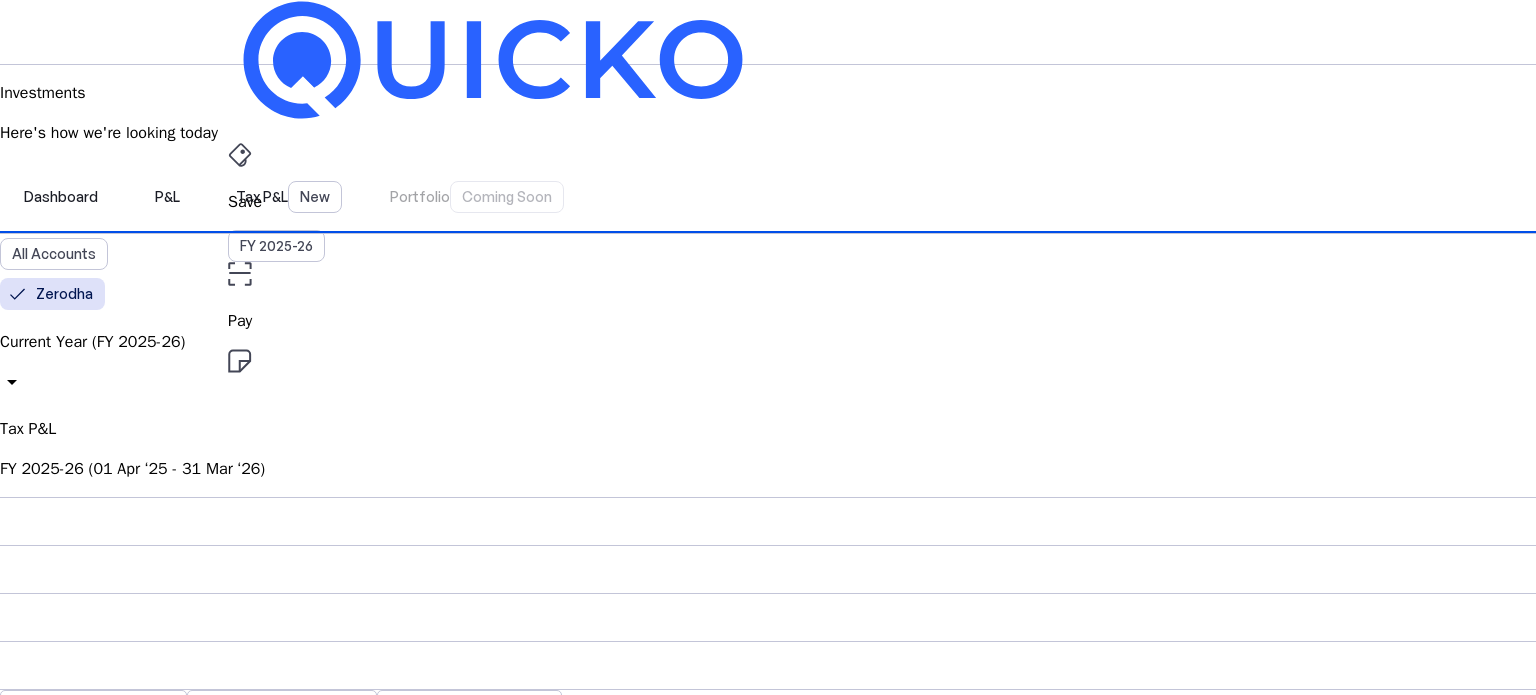 click on "Current Year (FY 2025-26)" at bounding box center (768, 342) 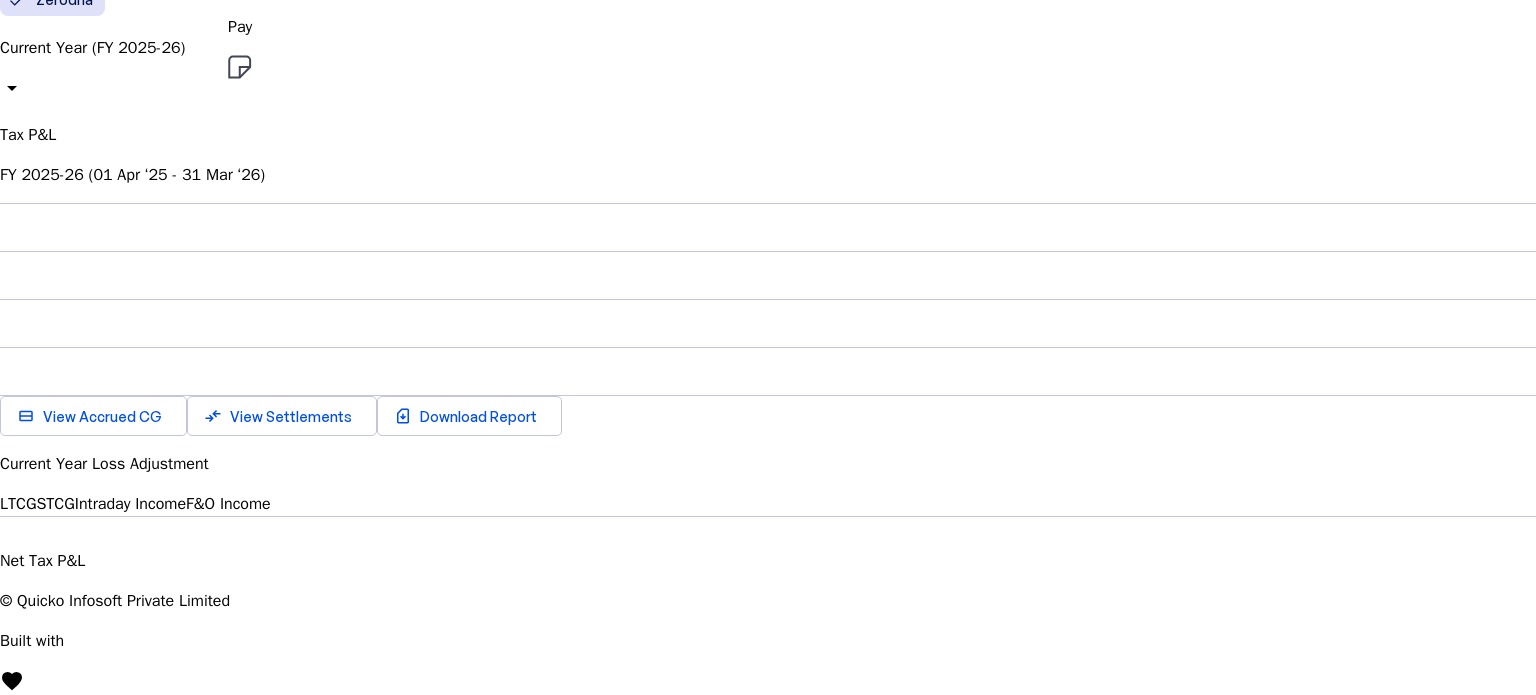 scroll, scrollTop: 200, scrollLeft: 0, axis: vertical 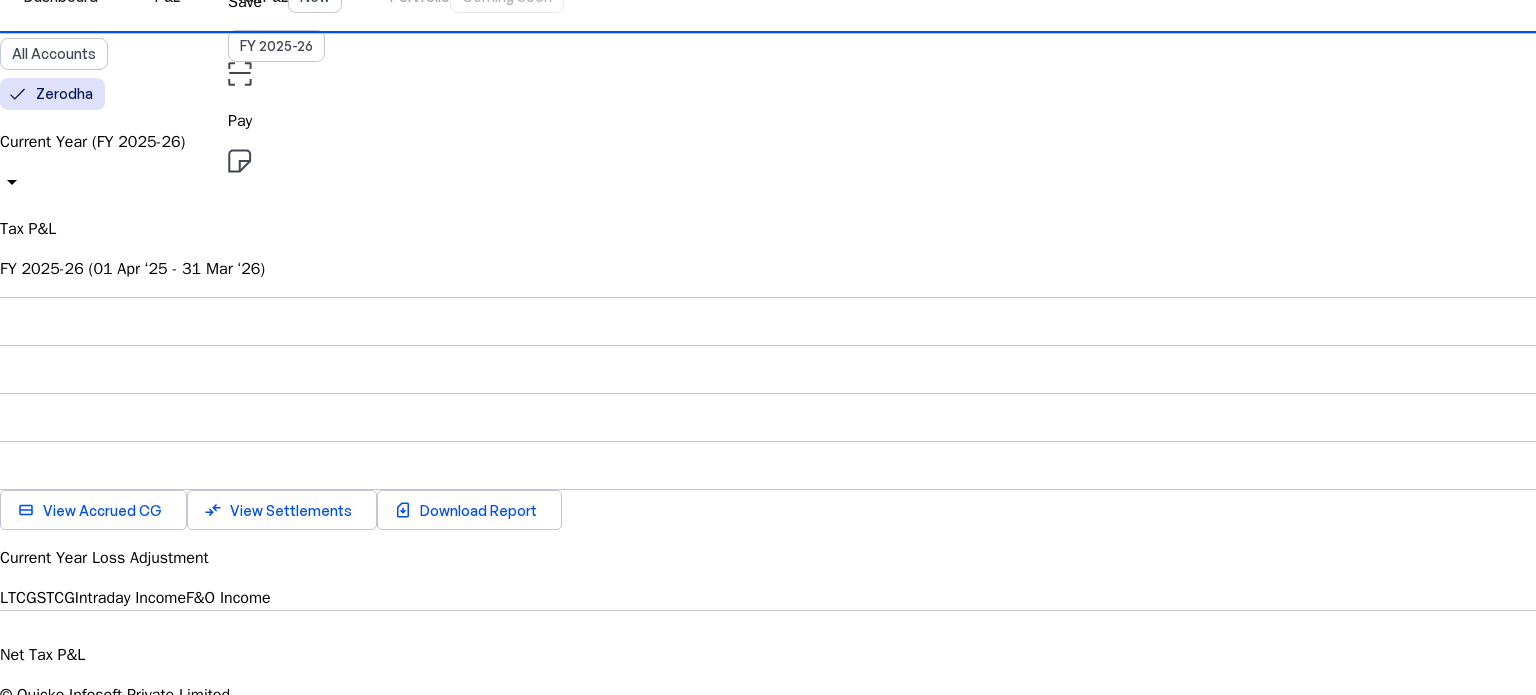 click at bounding box center (768, 850) 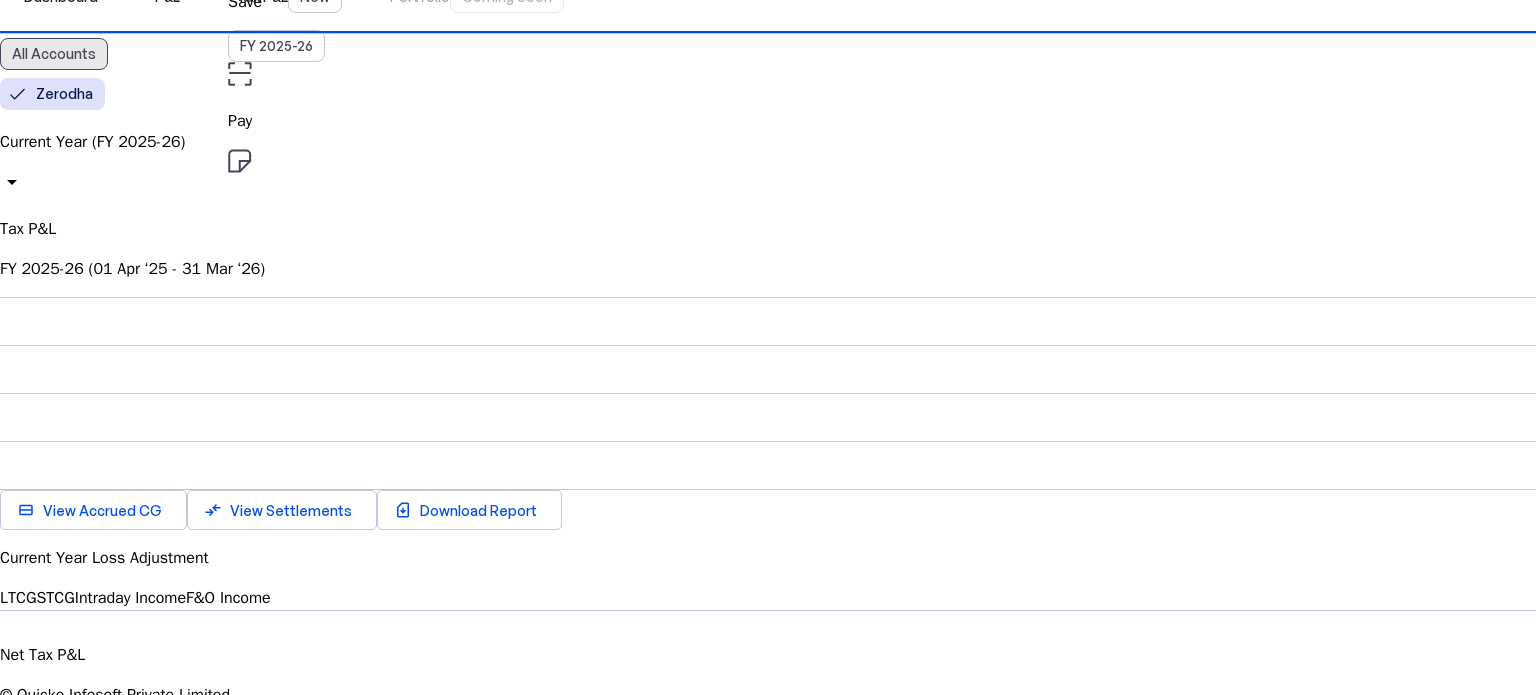 click on "All Accounts" at bounding box center [54, 54] 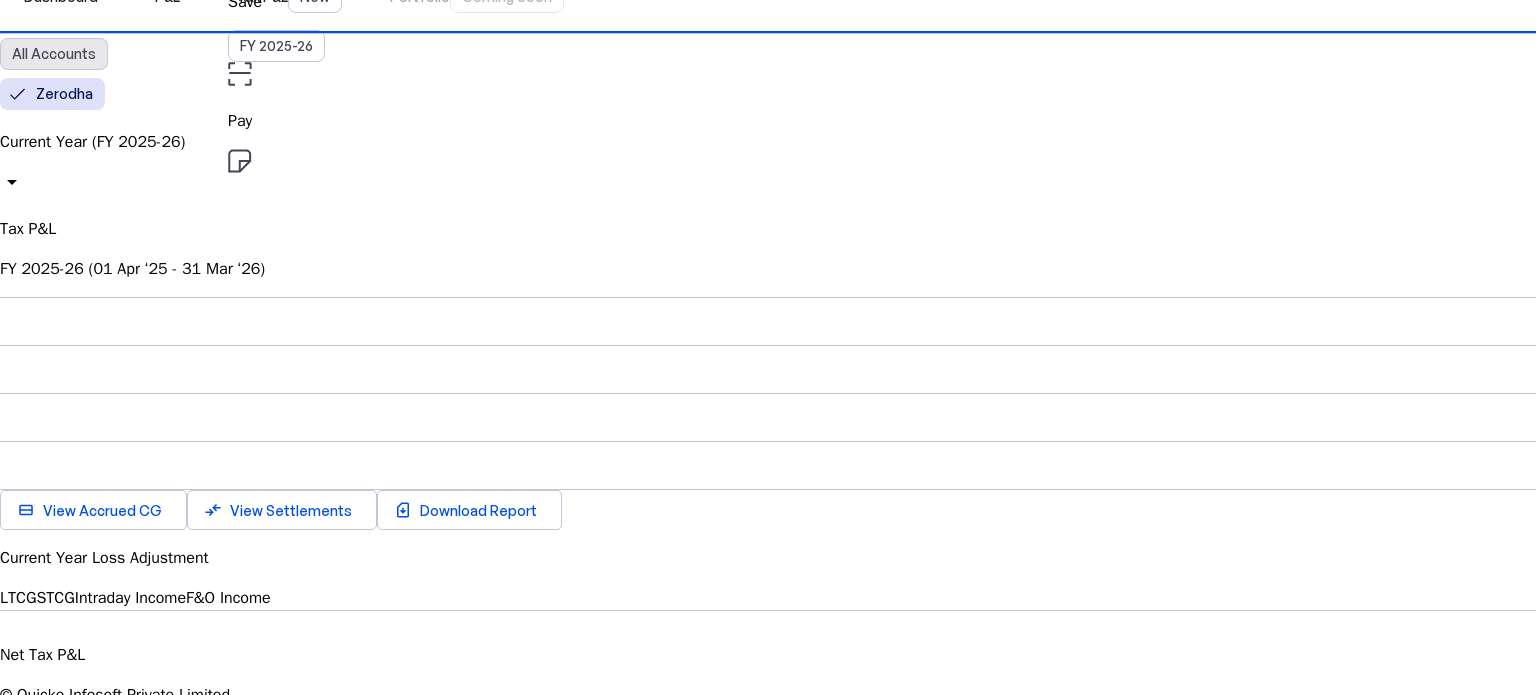 scroll, scrollTop: 0, scrollLeft: 0, axis: both 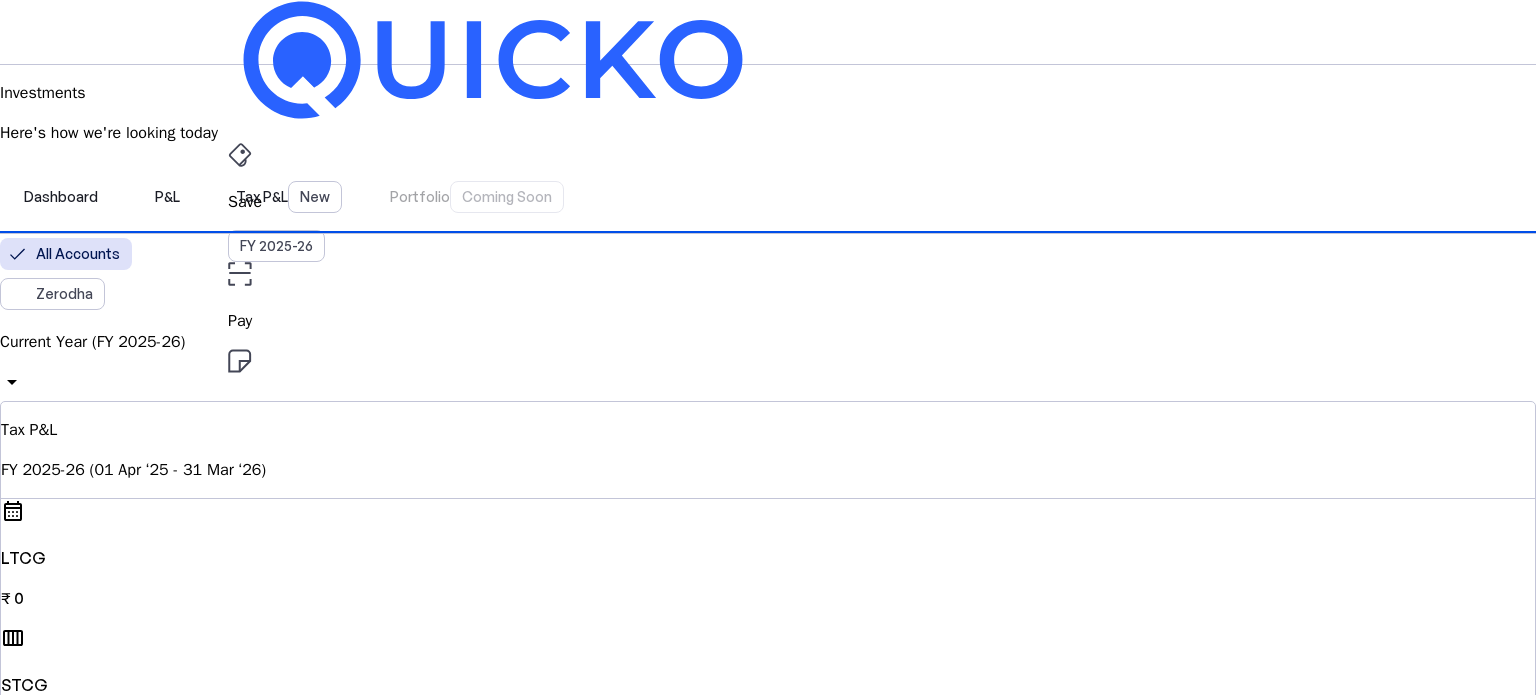 click on "Current Year (FY 2025-26)" at bounding box center (768, 342) 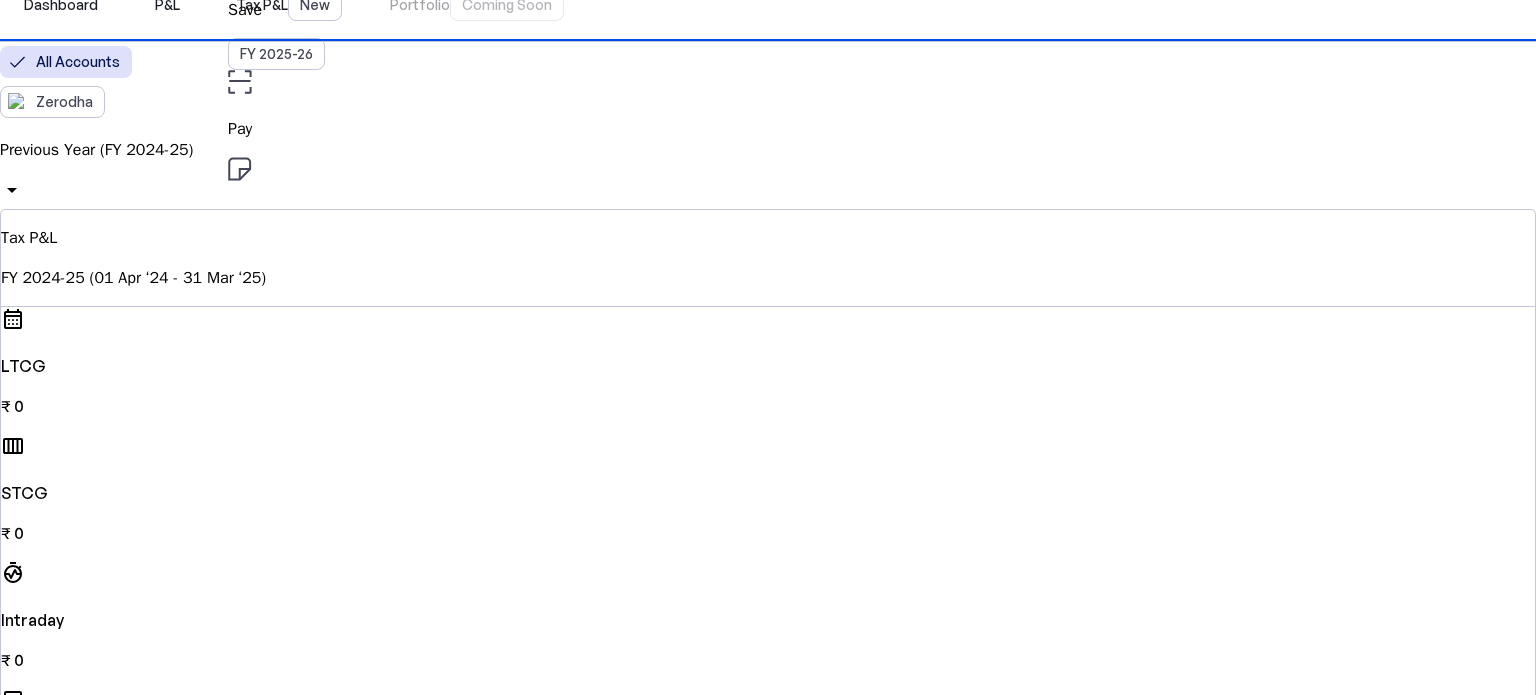 scroll, scrollTop: 200, scrollLeft: 0, axis: vertical 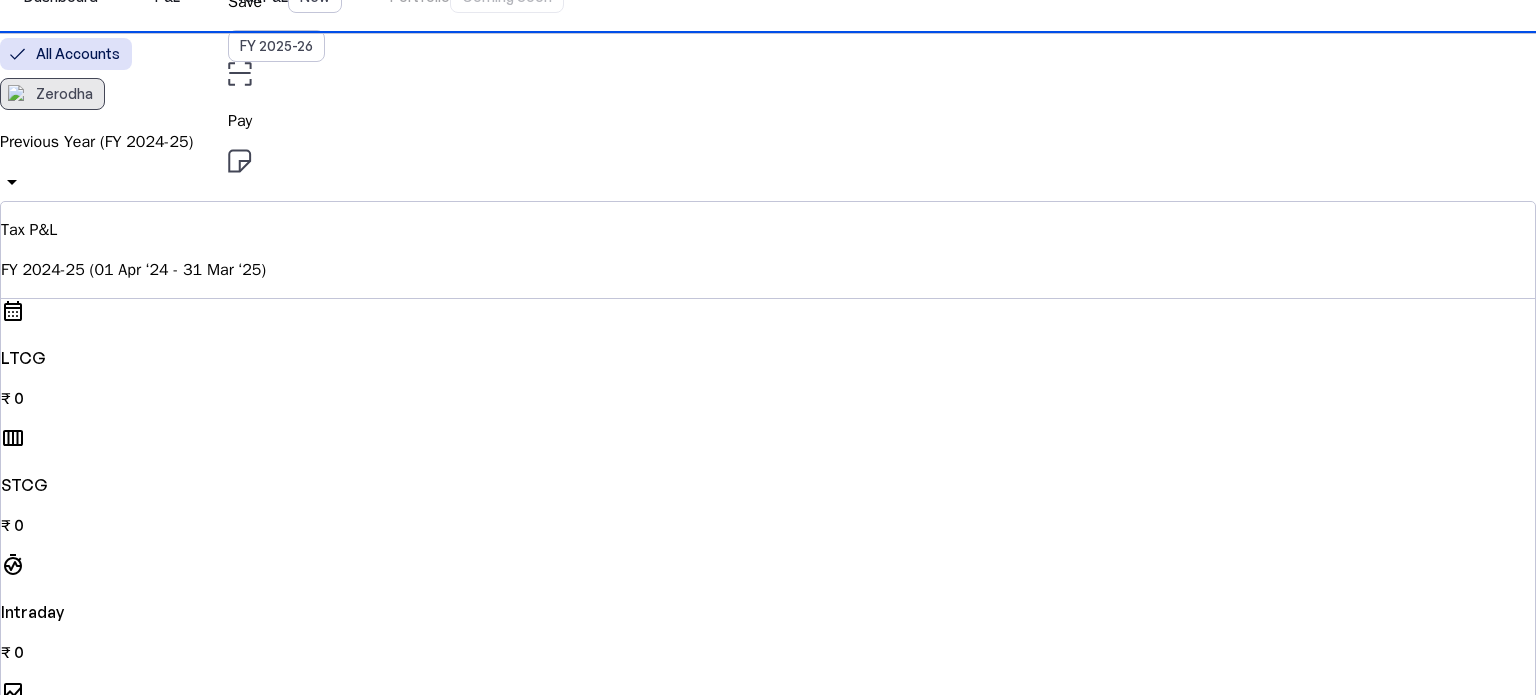 click on "Zerodha" at bounding box center [64, 94] 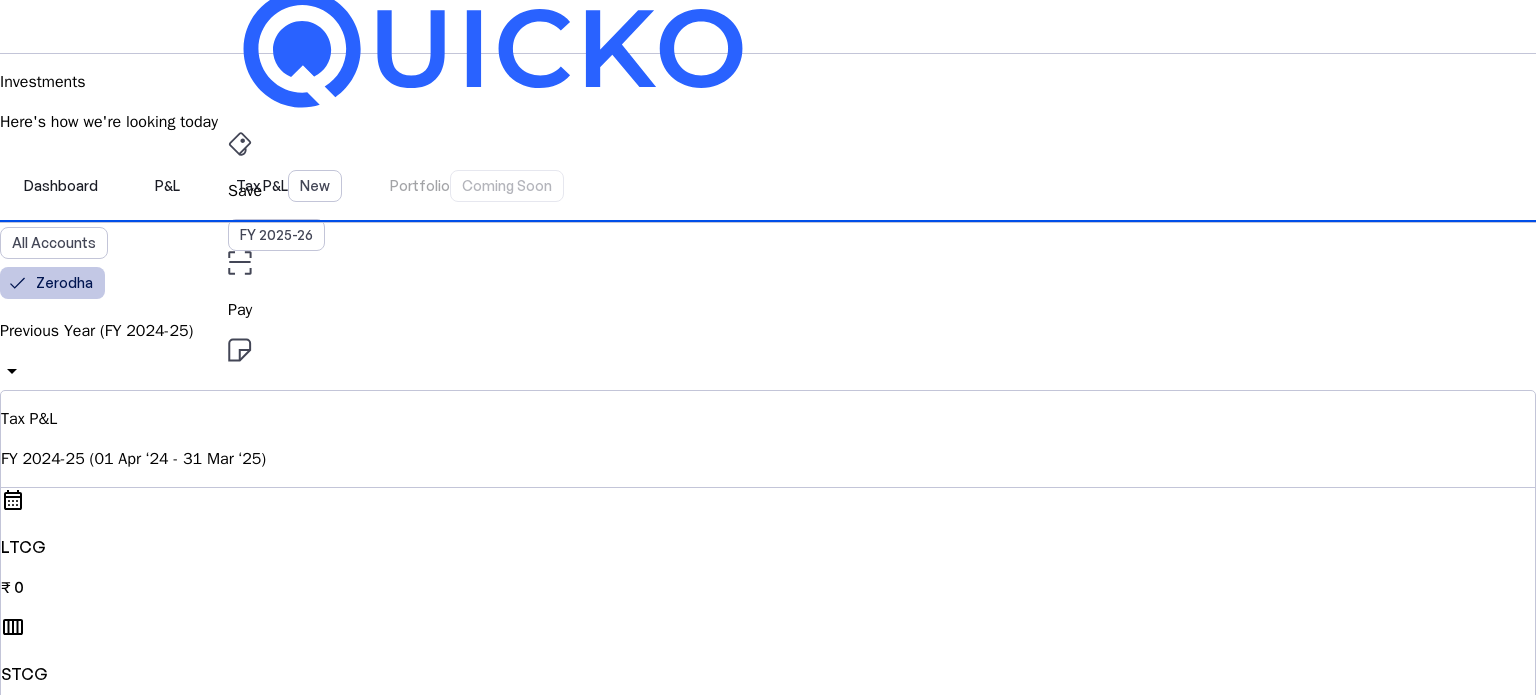 scroll, scrollTop: 0, scrollLeft: 0, axis: both 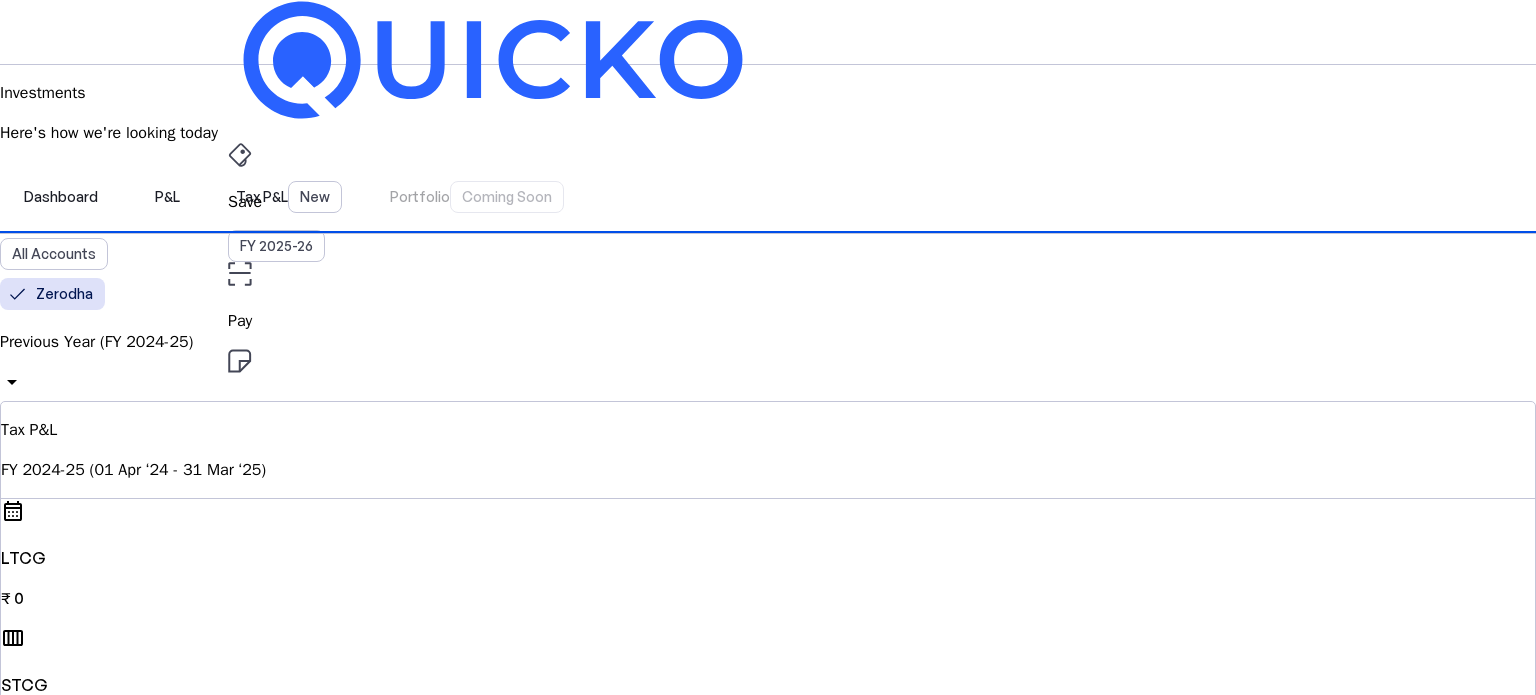 click on "AY 2025-26" at bounding box center [277, 452] 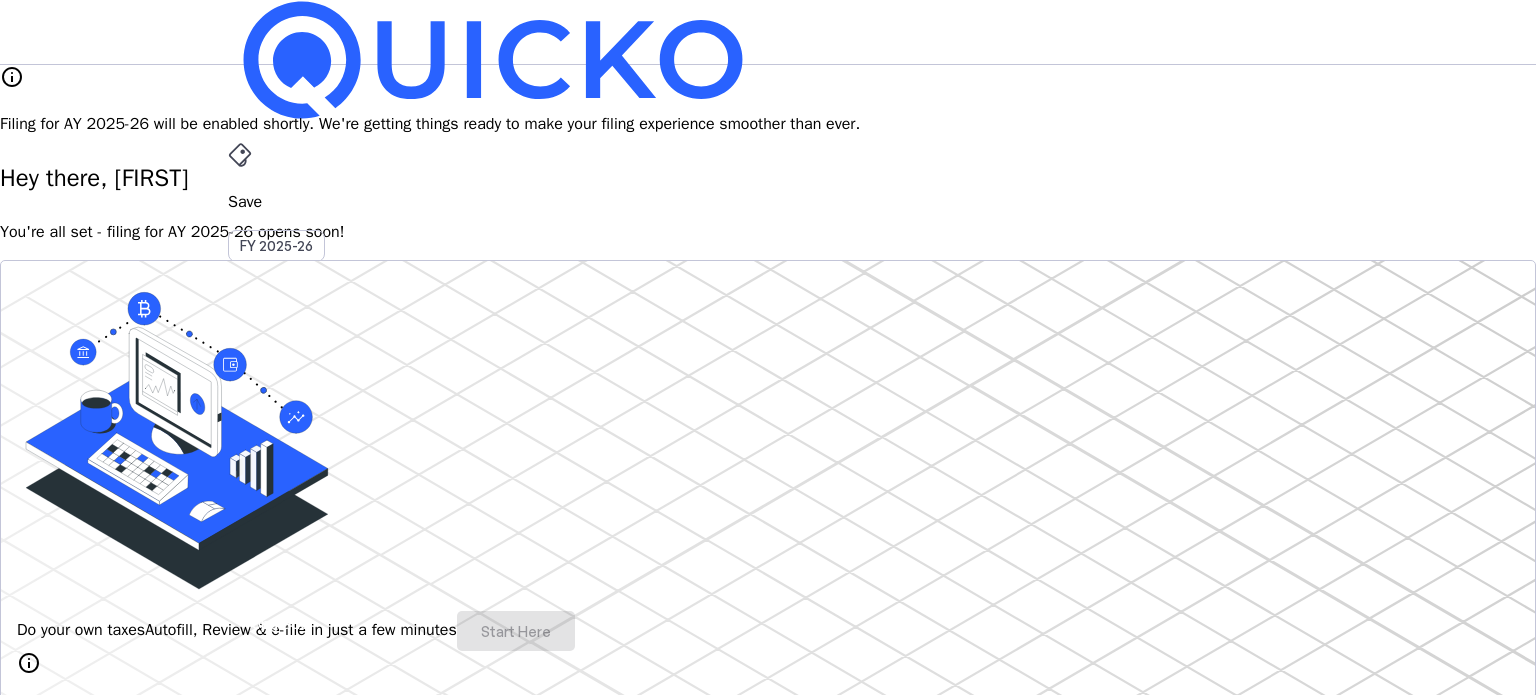 click on "AY 2025-26" at bounding box center (277, 452) 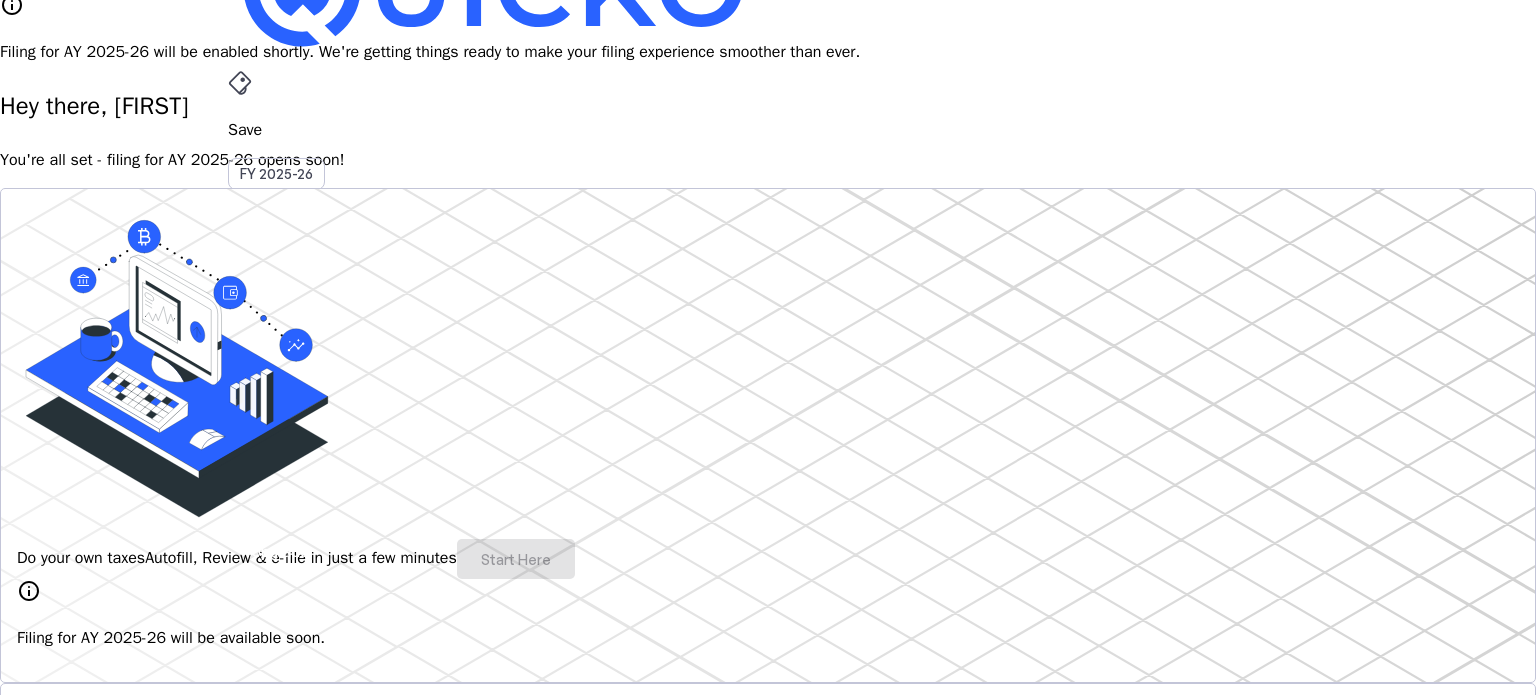 scroll, scrollTop: 0, scrollLeft: 0, axis: both 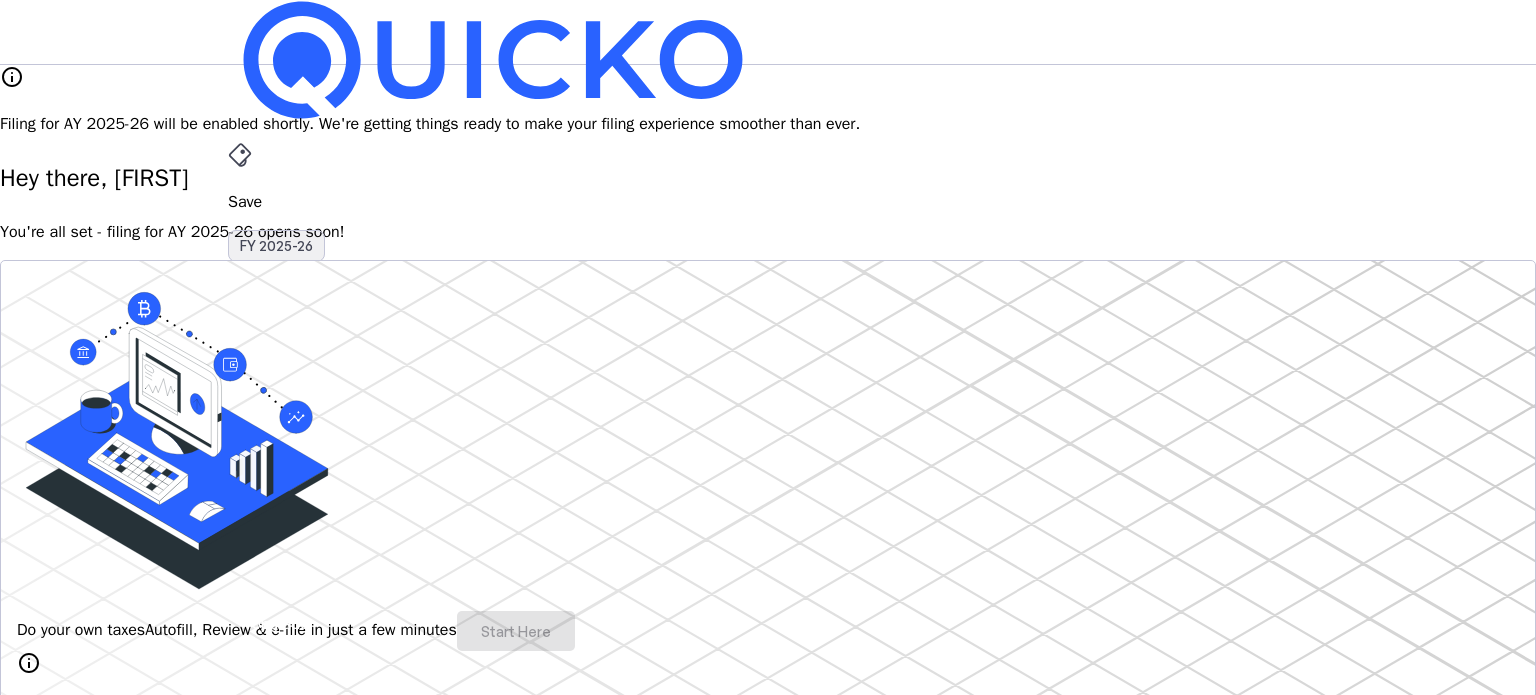 click on "FY 2025-26" at bounding box center [276, 246] 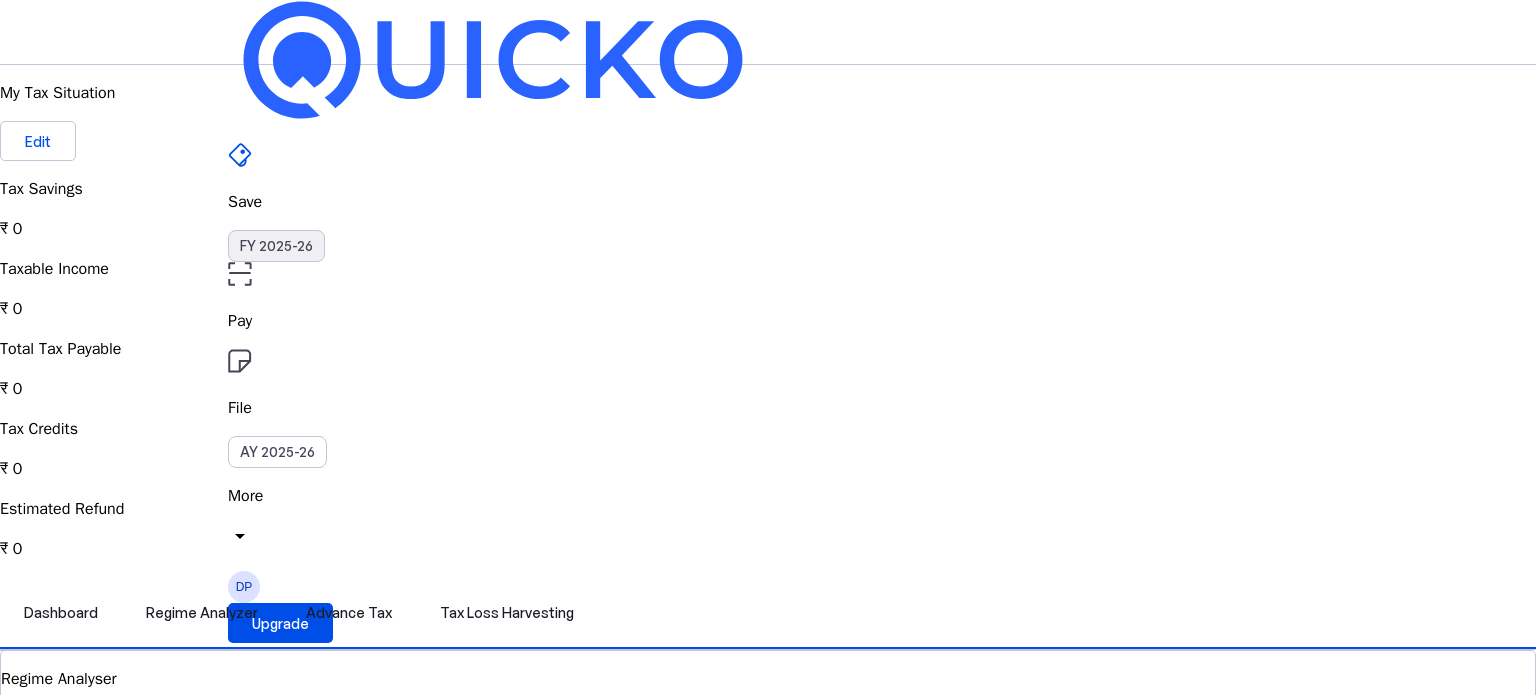 click on "FY 2025-26" at bounding box center (276, 246) 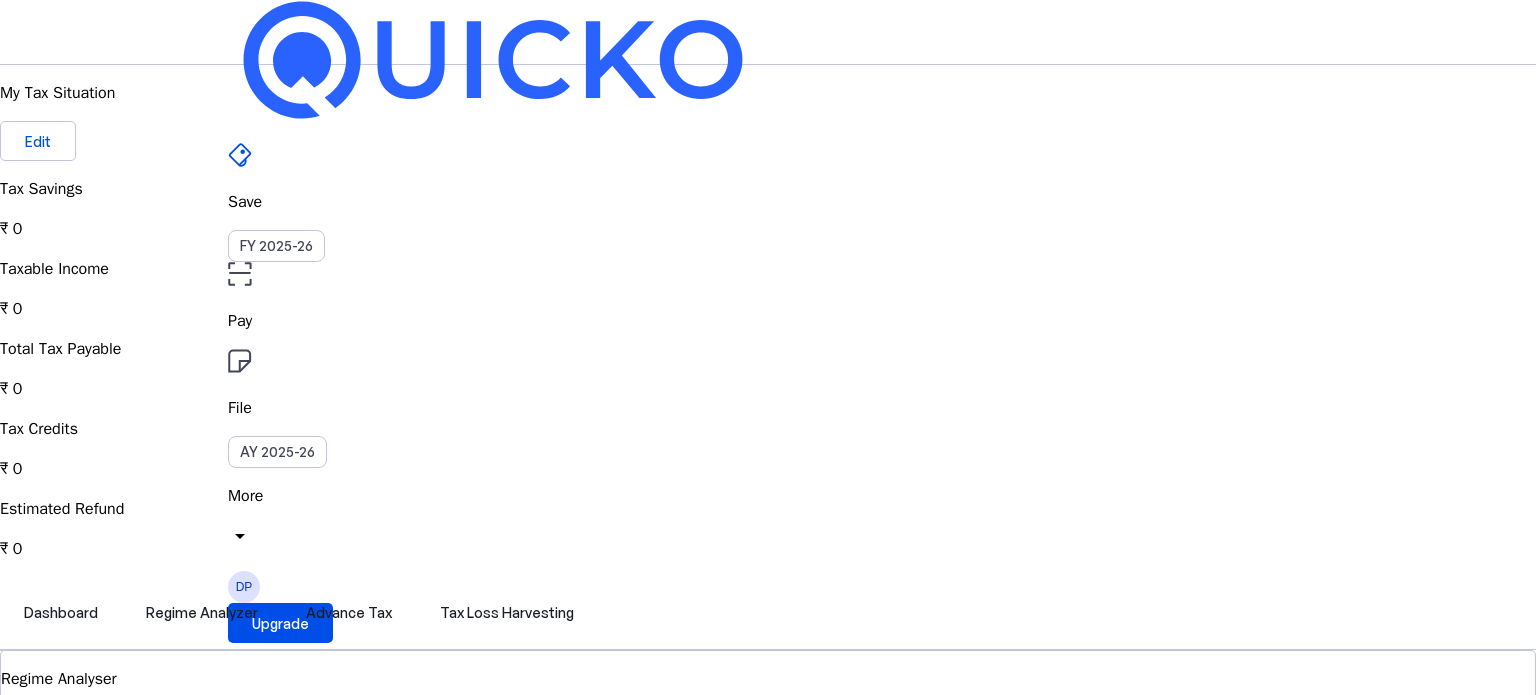 click at bounding box center [239, 273] 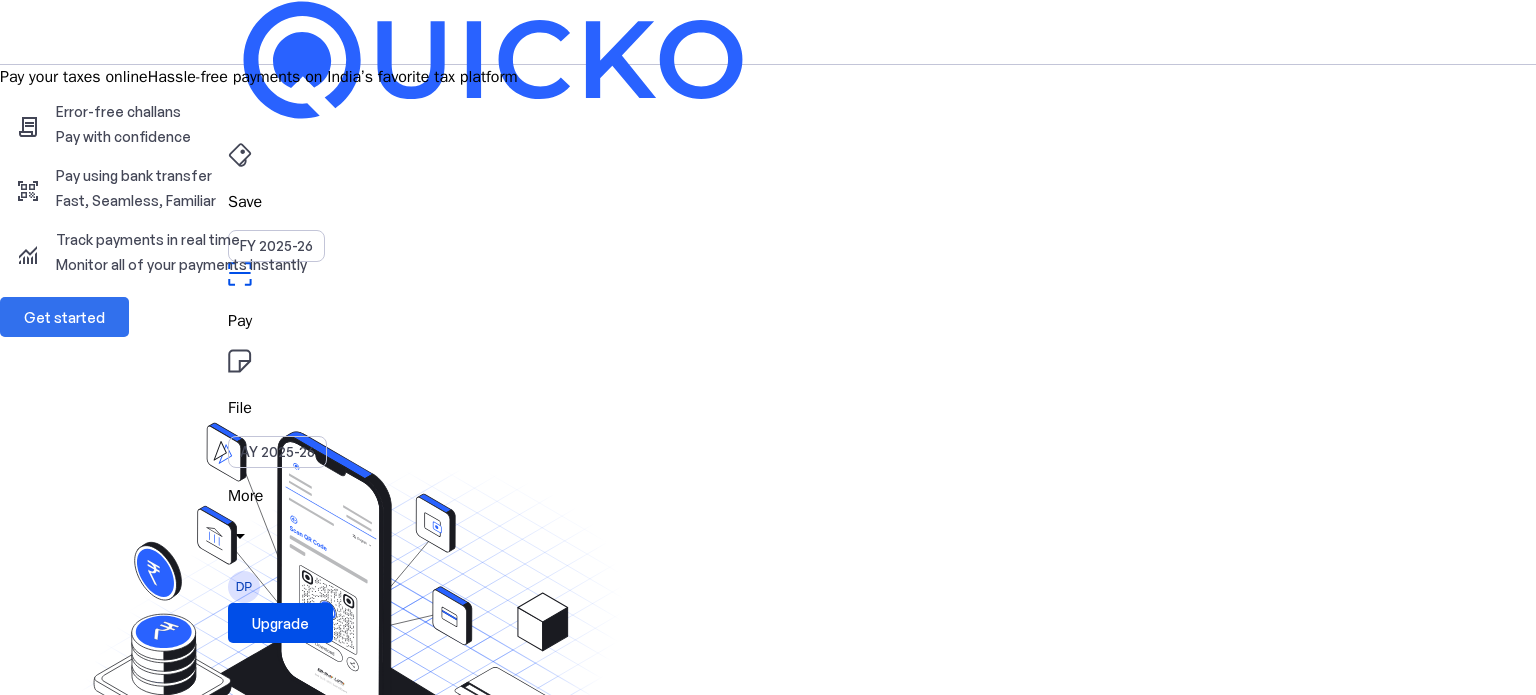 click on "Get started" at bounding box center (64, 317) 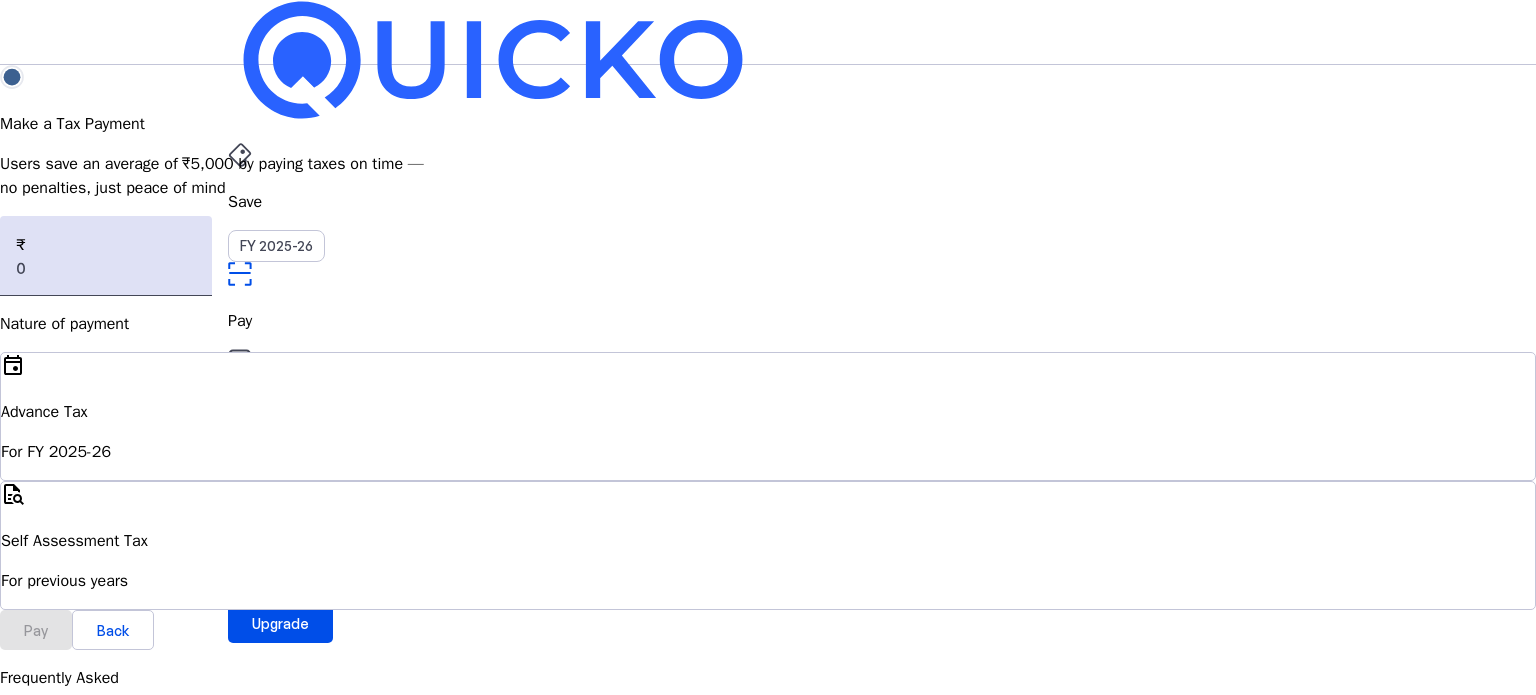 click on "For previous years" at bounding box center [768, 452] 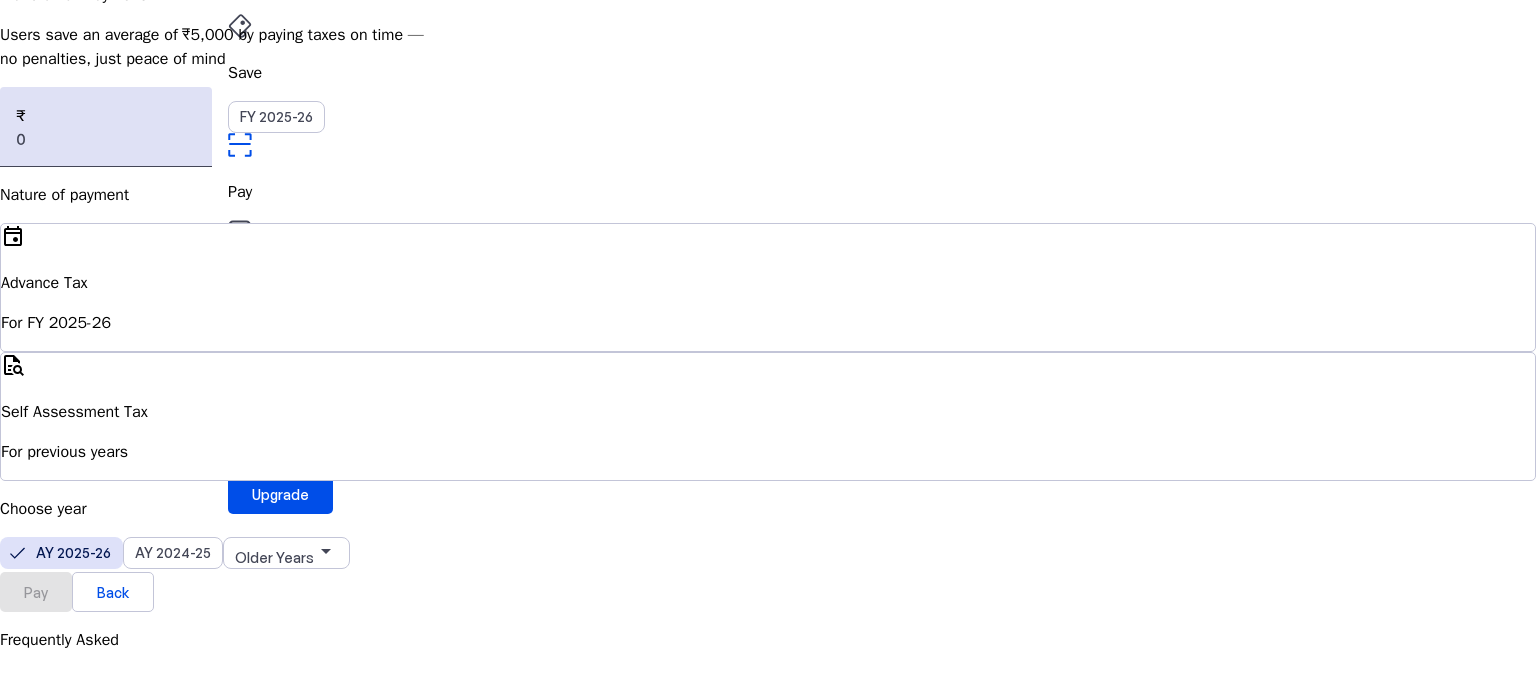 scroll, scrollTop: 167, scrollLeft: 0, axis: vertical 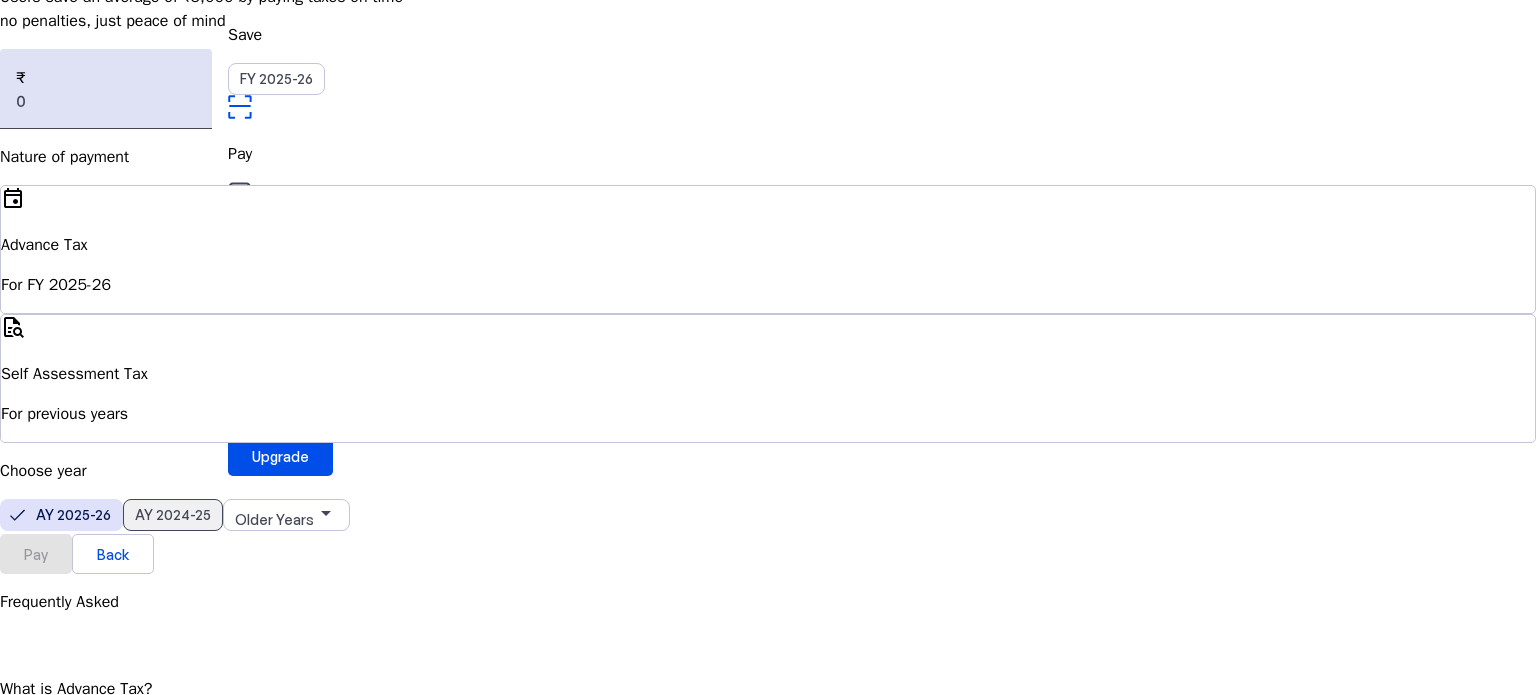 click on "AY 2024-25" at bounding box center (173, 514) 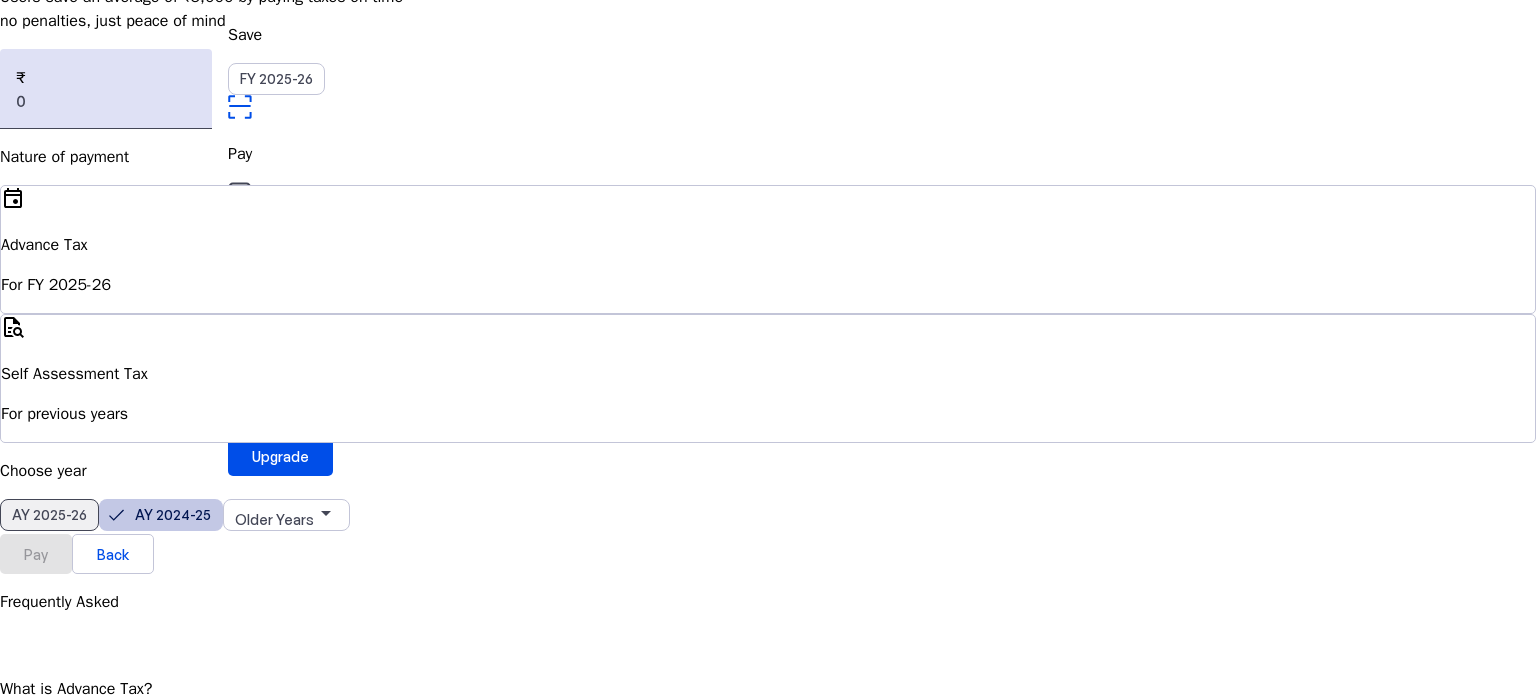 click on "AY 2025-26" at bounding box center [49, 514] 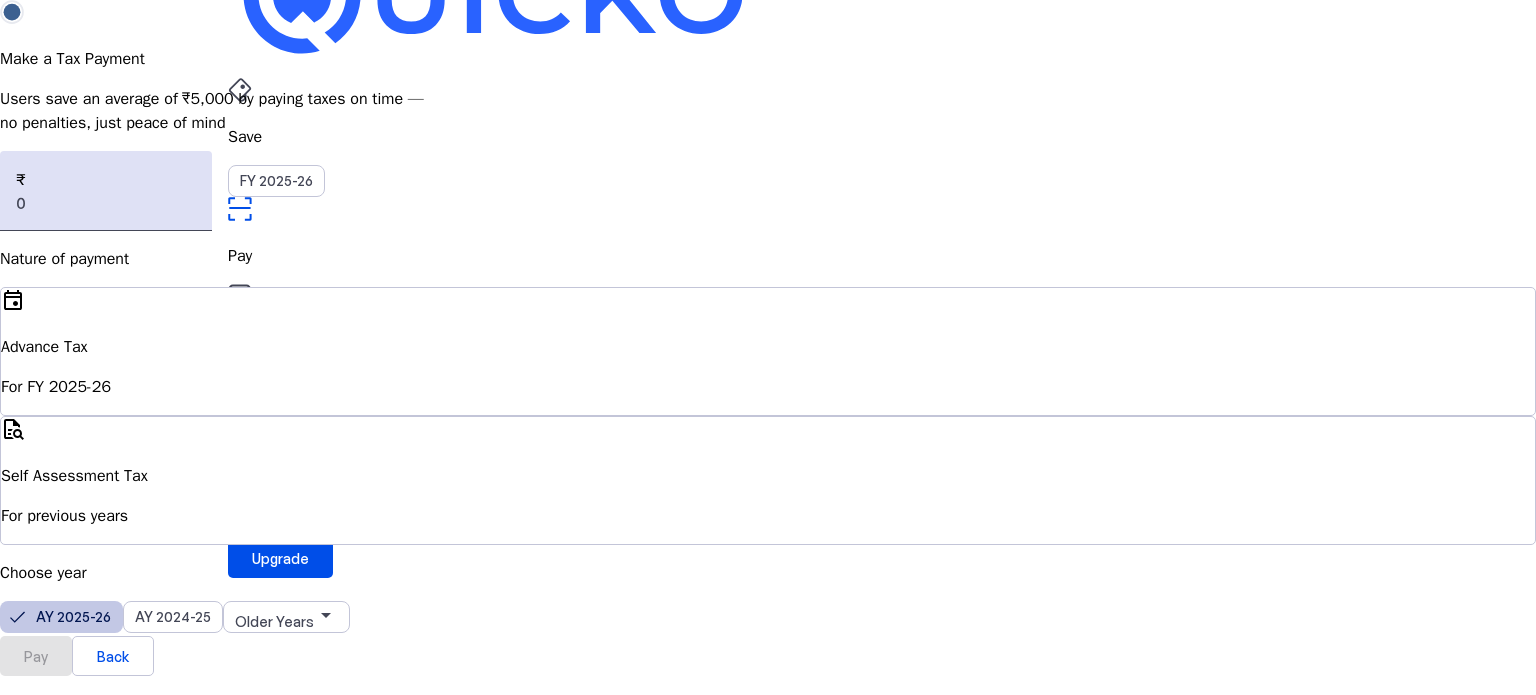scroll, scrollTop: 0, scrollLeft: 0, axis: both 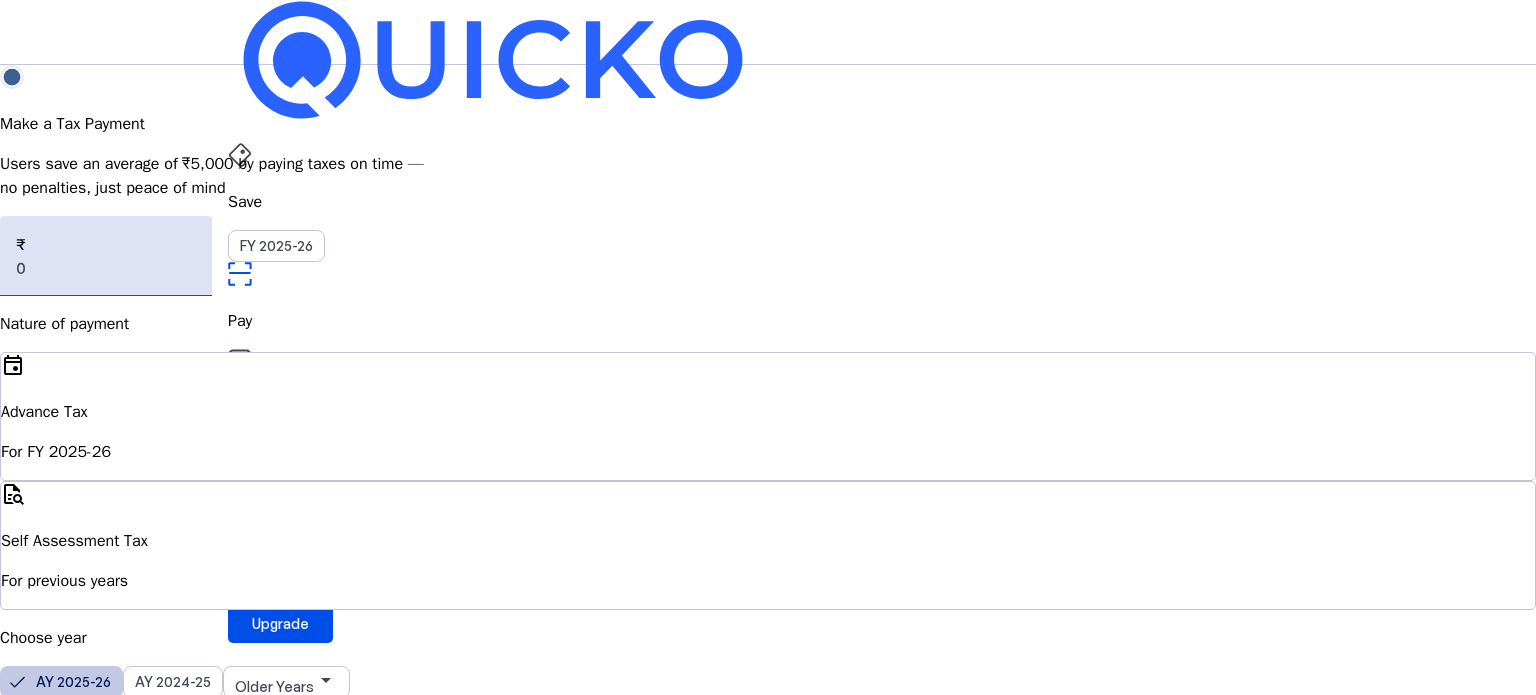 click on "More  arrow_drop_down" at bounding box center [768, 519] 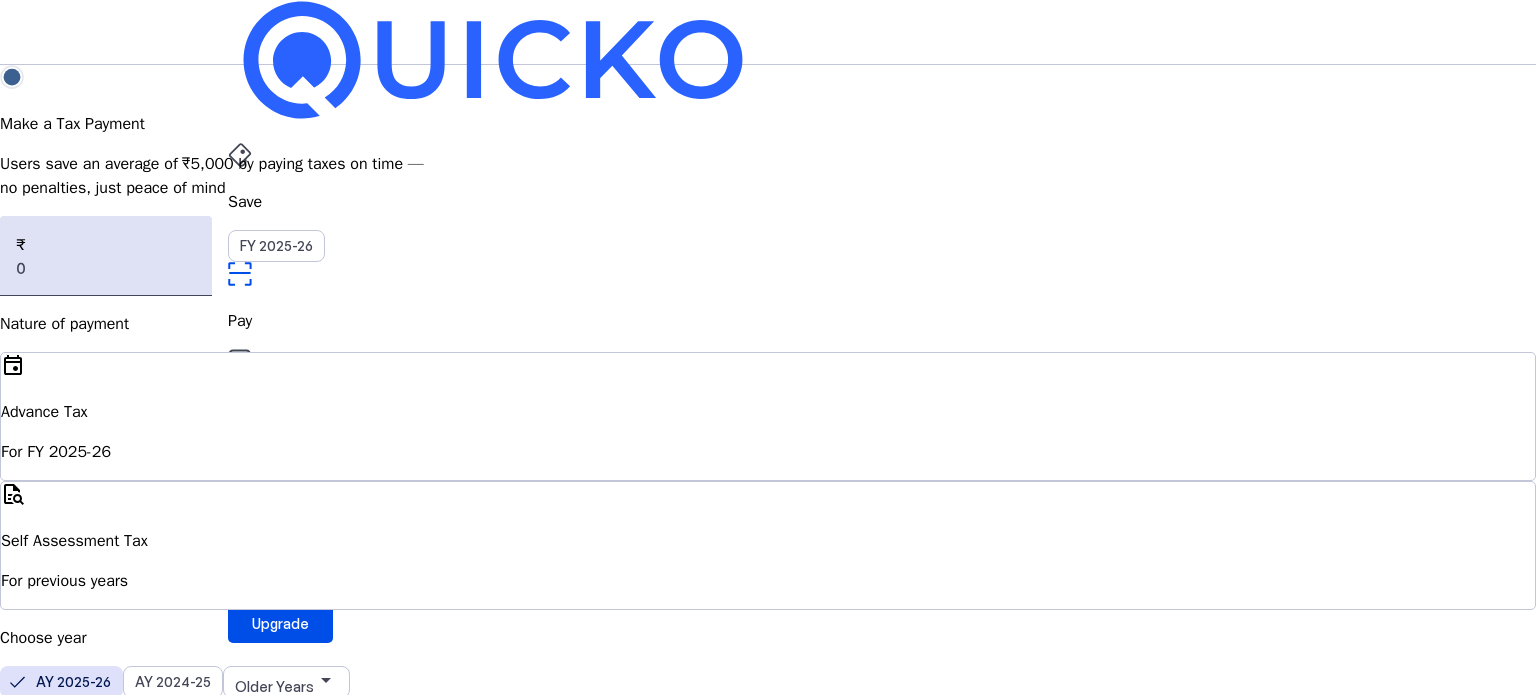 click on "Tools" at bounding box center (158, 1561) 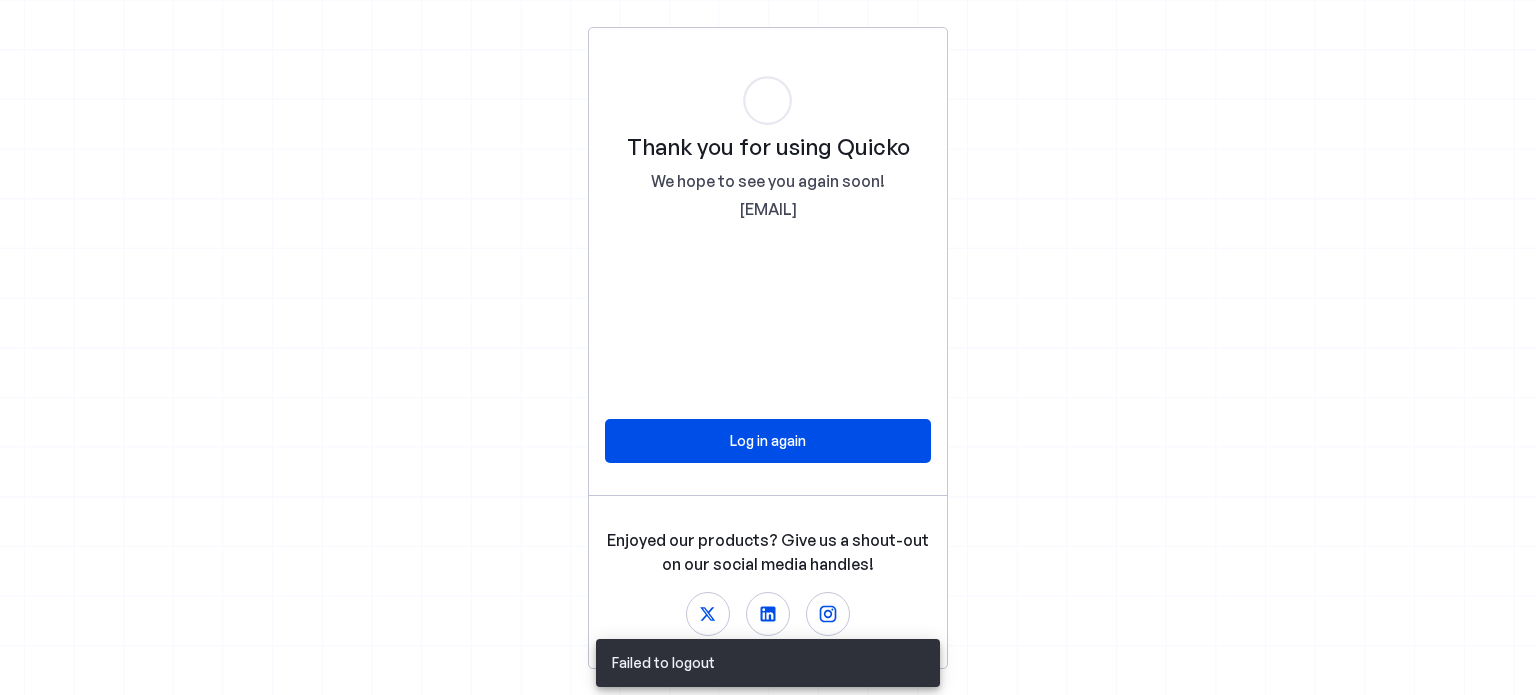 scroll, scrollTop: 0, scrollLeft: 0, axis: both 